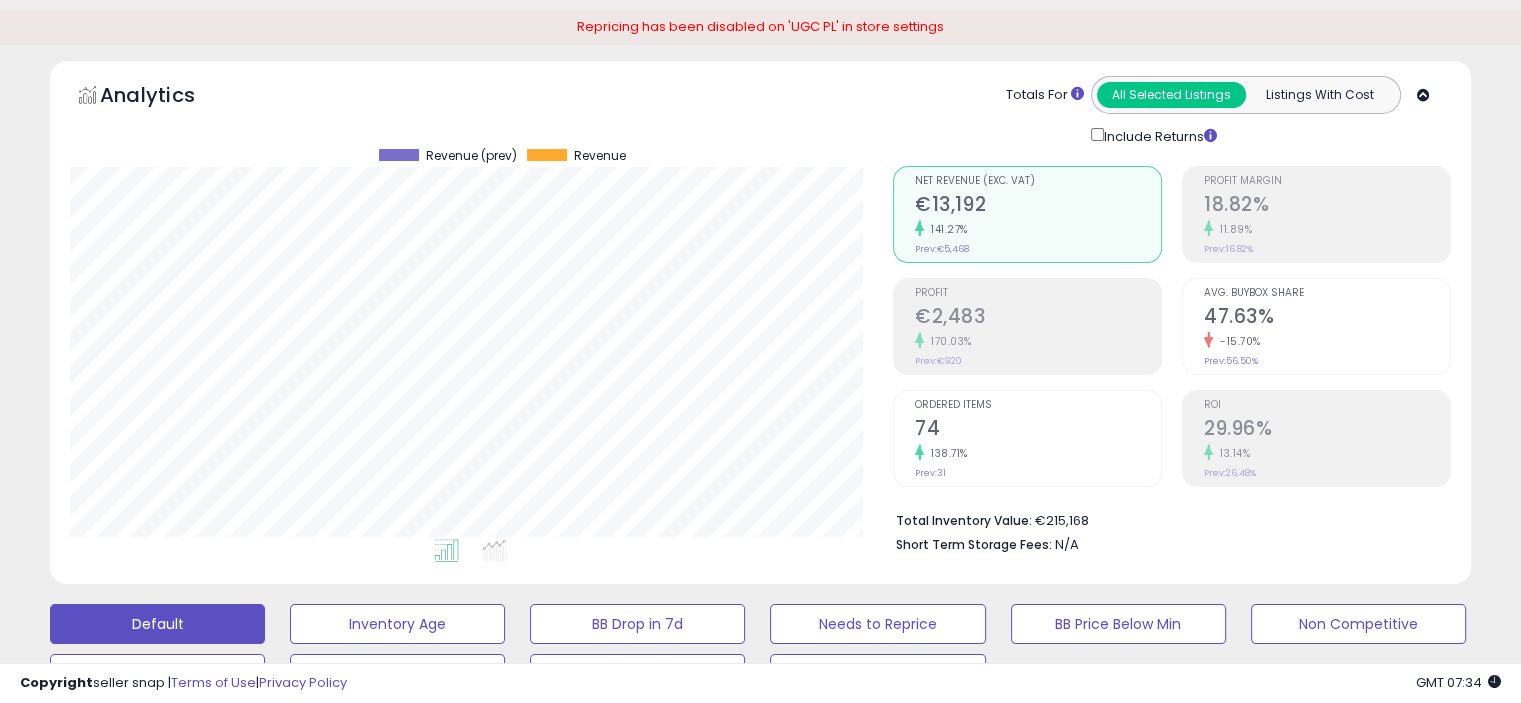 scroll, scrollTop: 75, scrollLeft: 0, axis: vertical 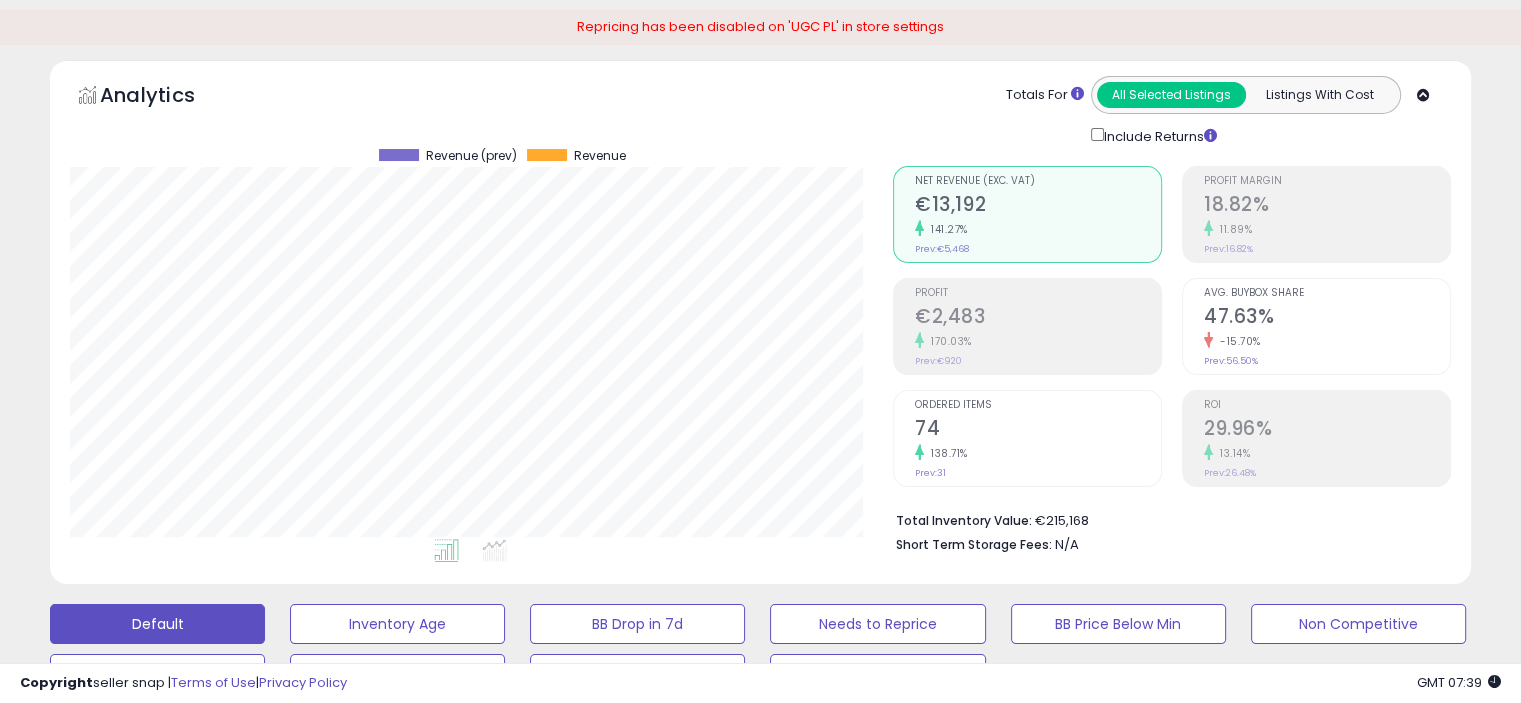 type 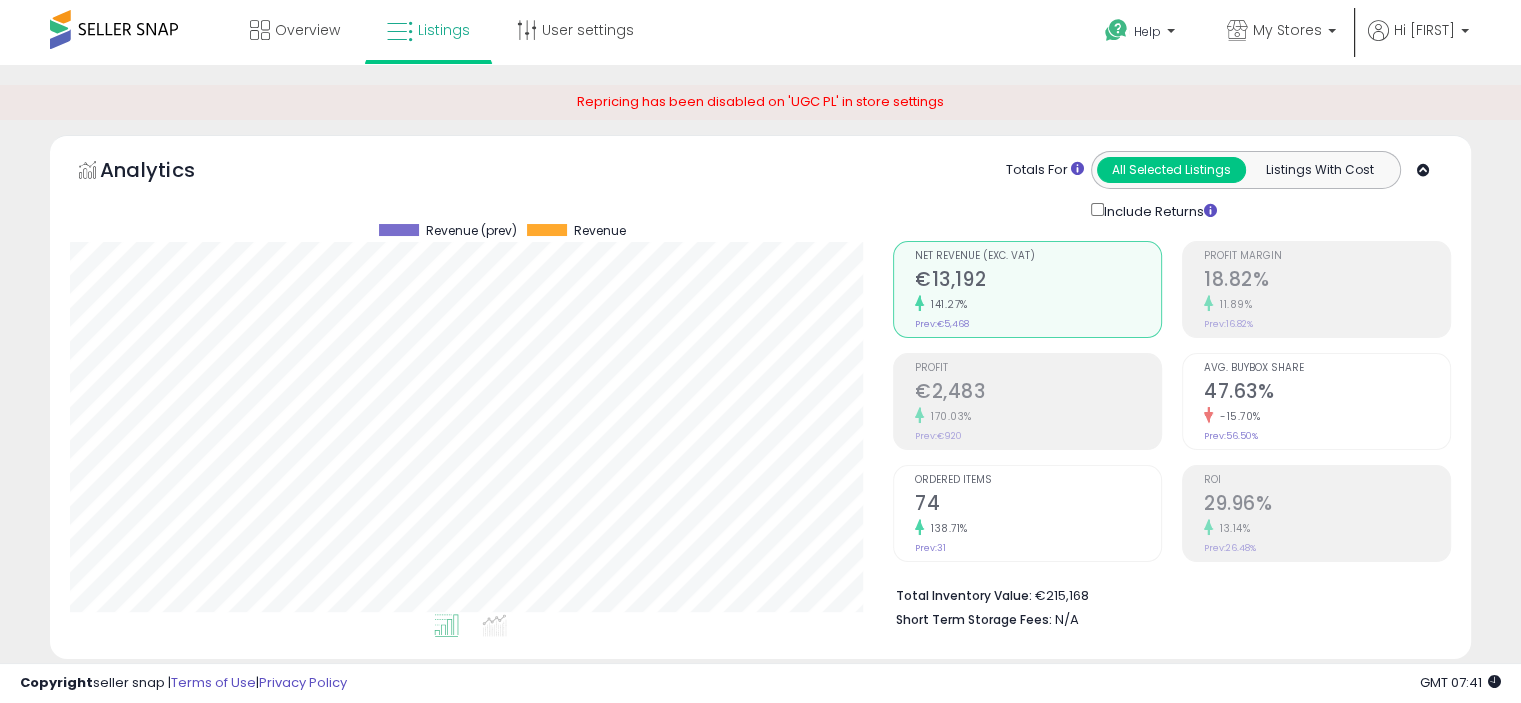 scroll, scrollTop: 600, scrollLeft: 0, axis: vertical 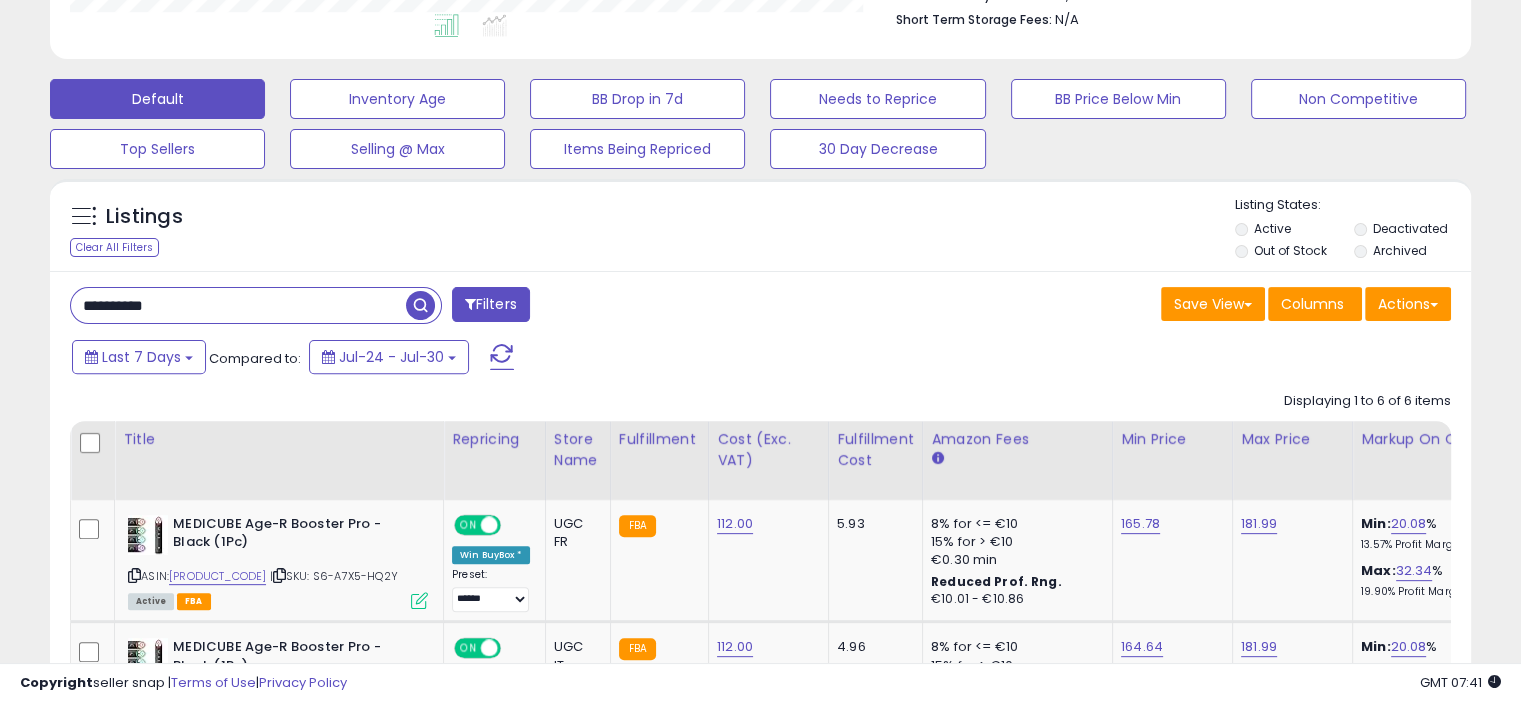 click on "**********" at bounding box center [238, 305] 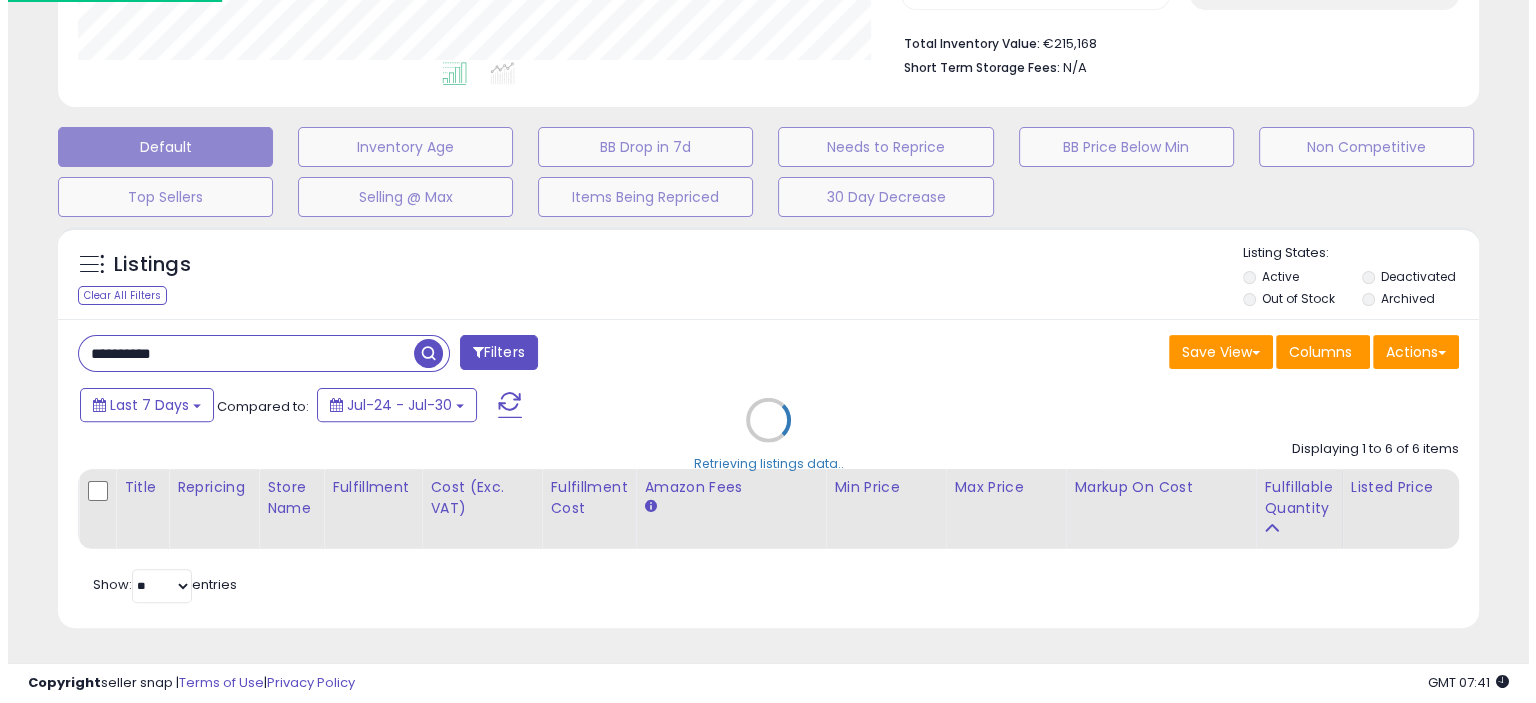 scroll, scrollTop: 565, scrollLeft: 0, axis: vertical 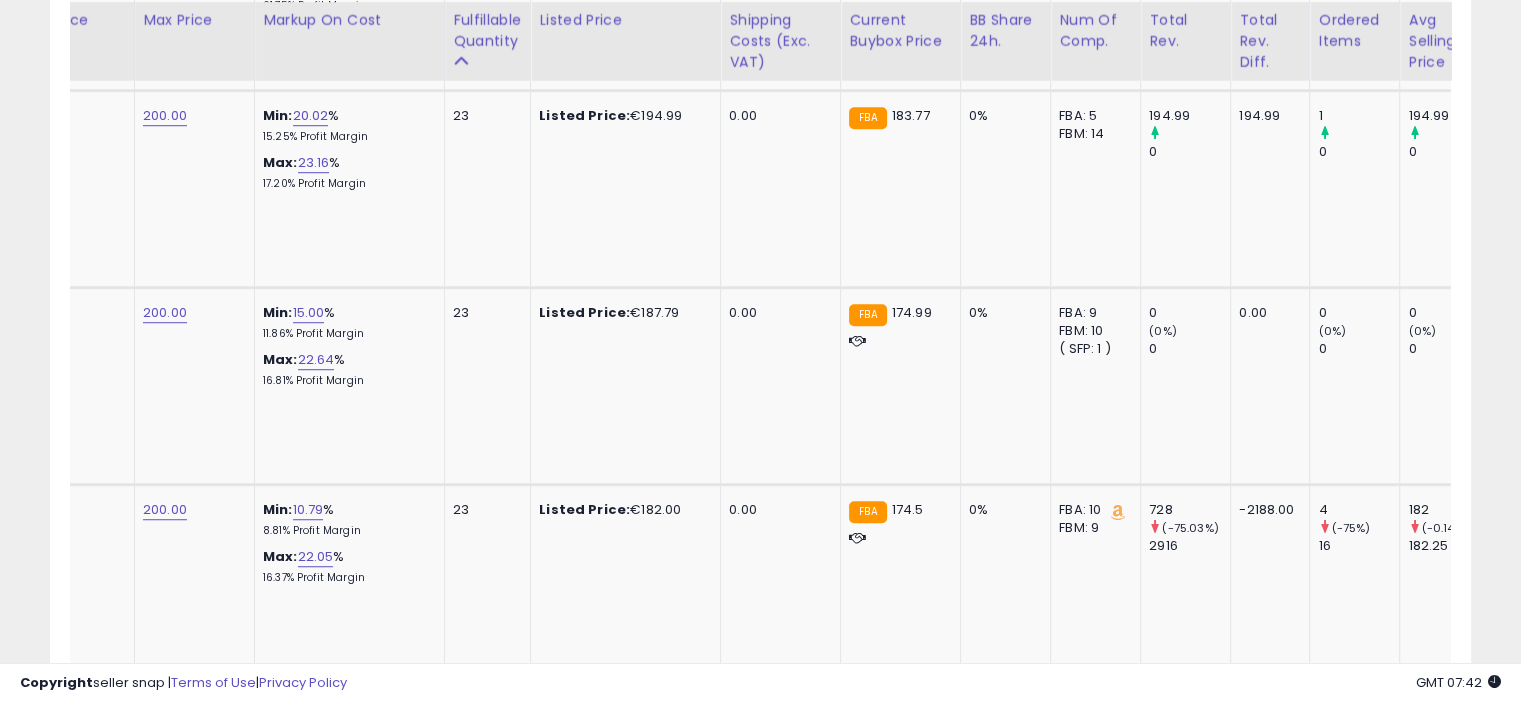 click at bounding box center (579, 645) 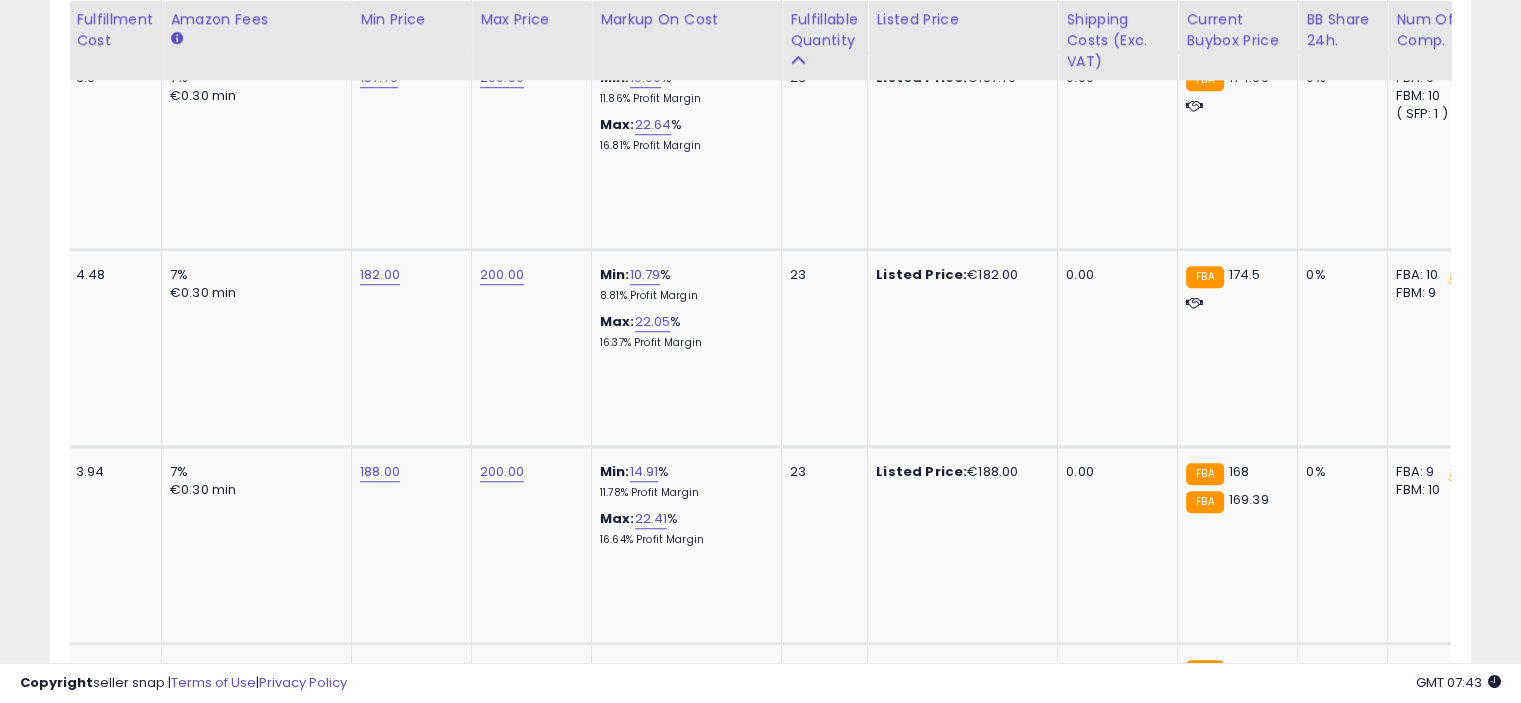 scroll, scrollTop: 800, scrollLeft: 0, axis: vertical 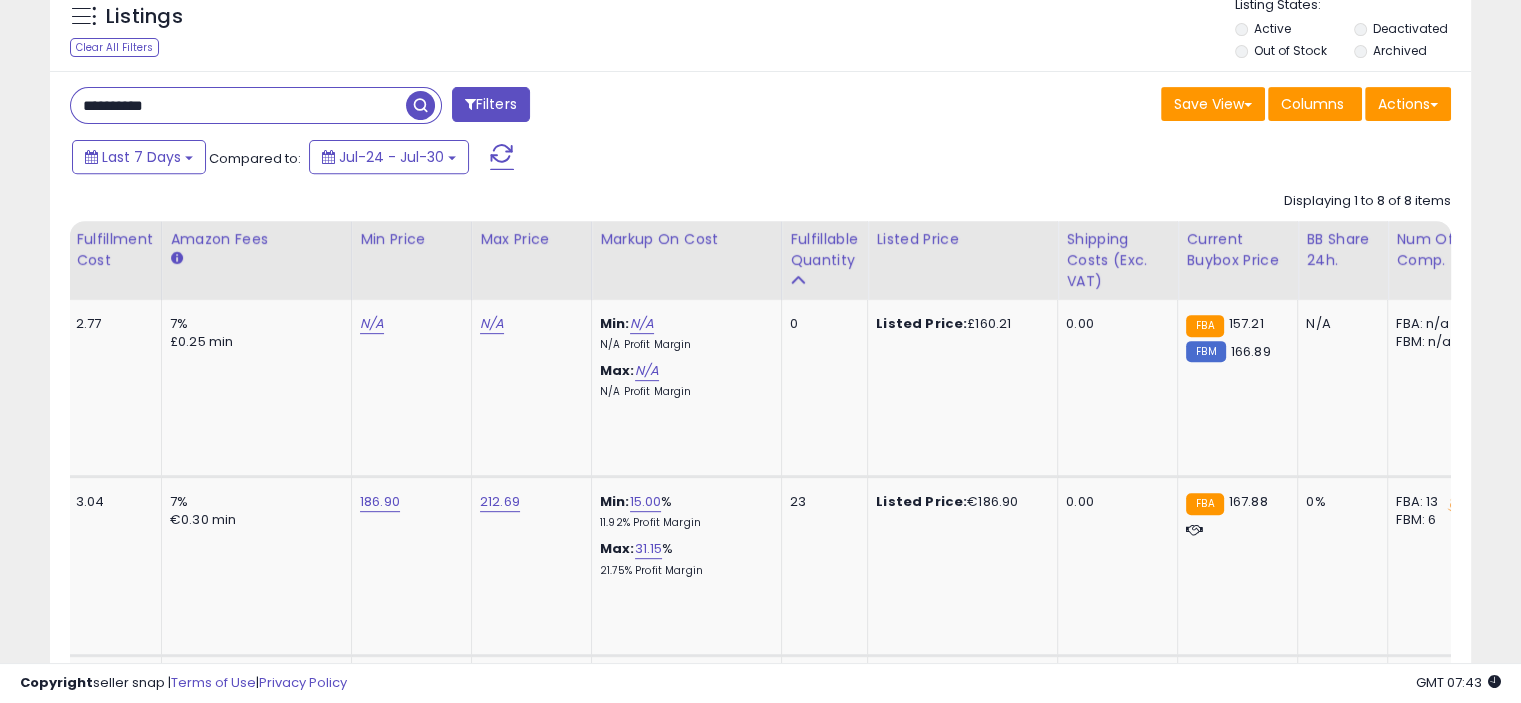 click on "**********" at bounding box center (238, 105) 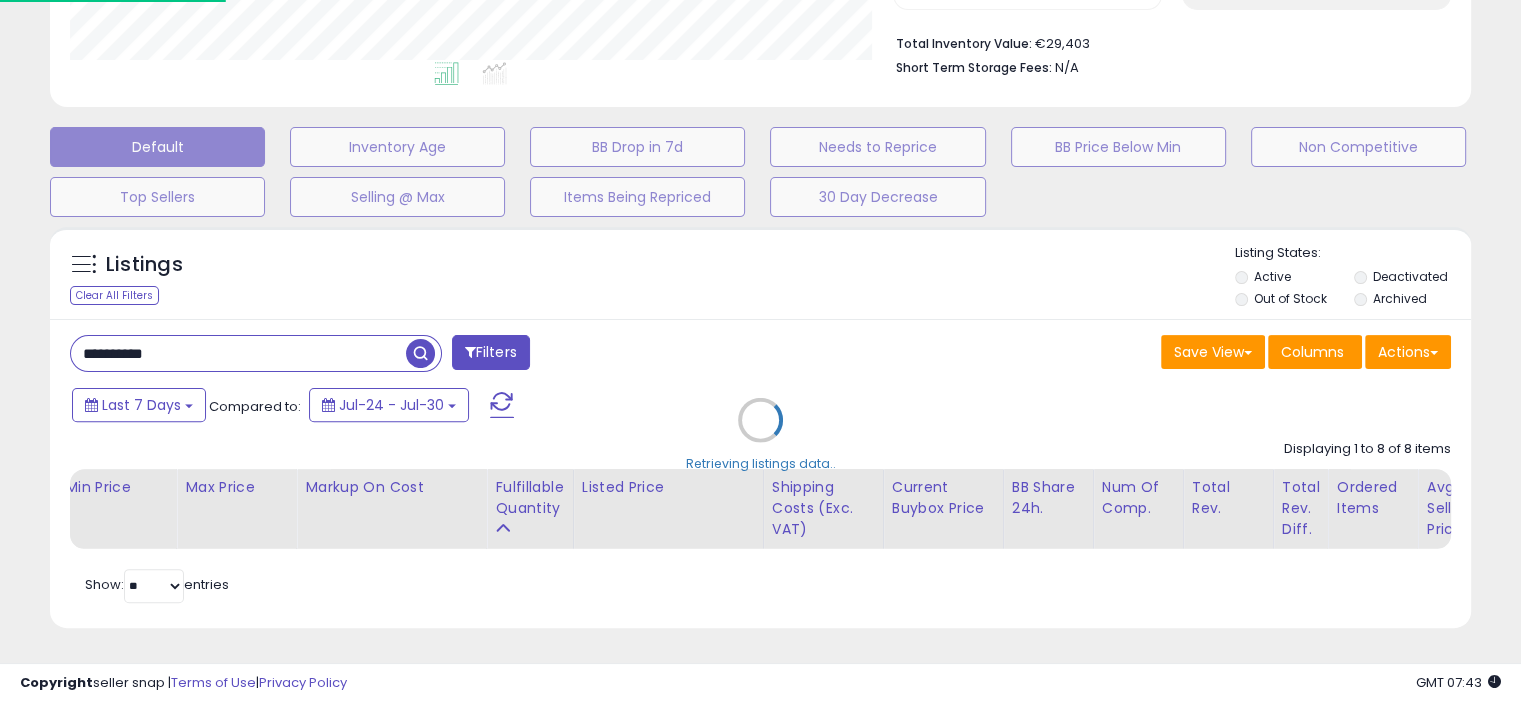scroll, scrollTop: 999589, scrollLeft: 999168, axis: both 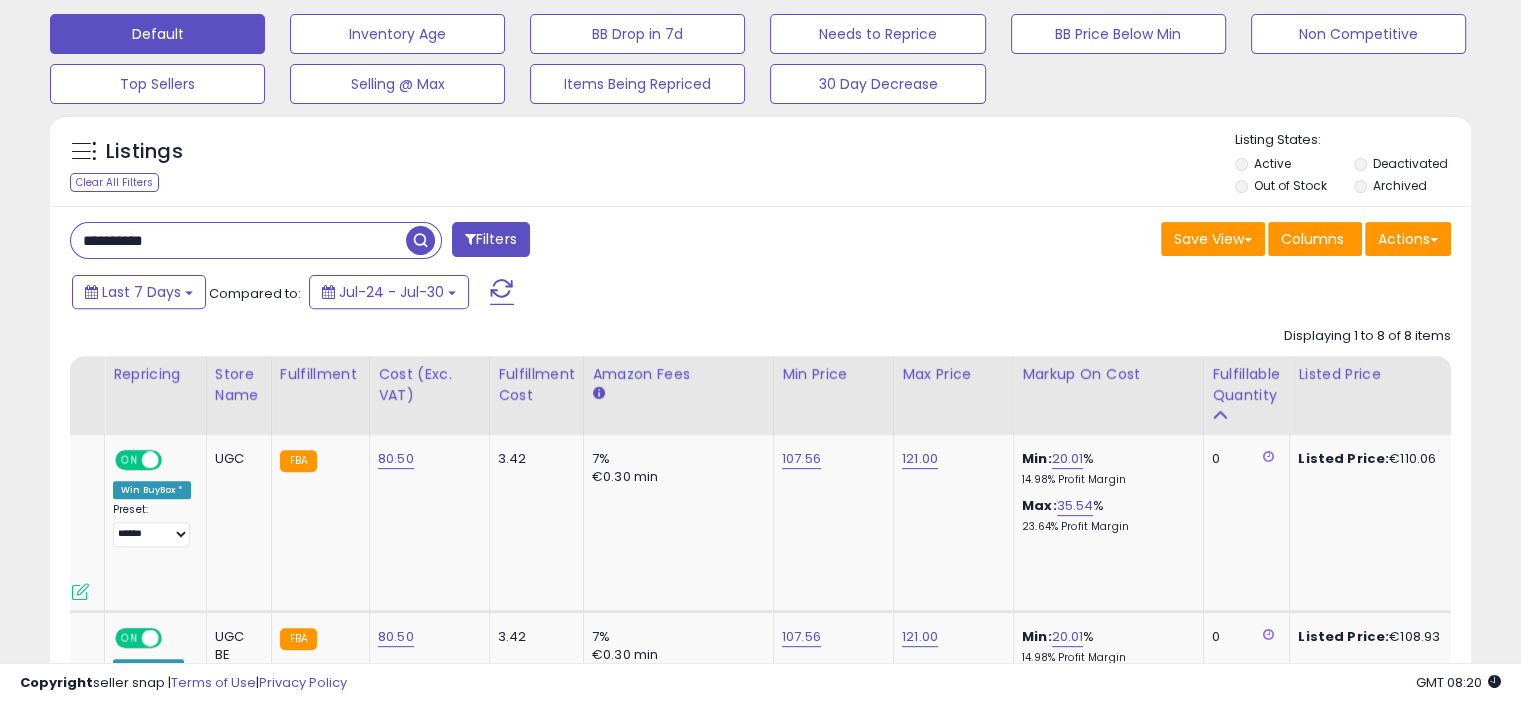 click on "**********" at bounding box center [238, 240] 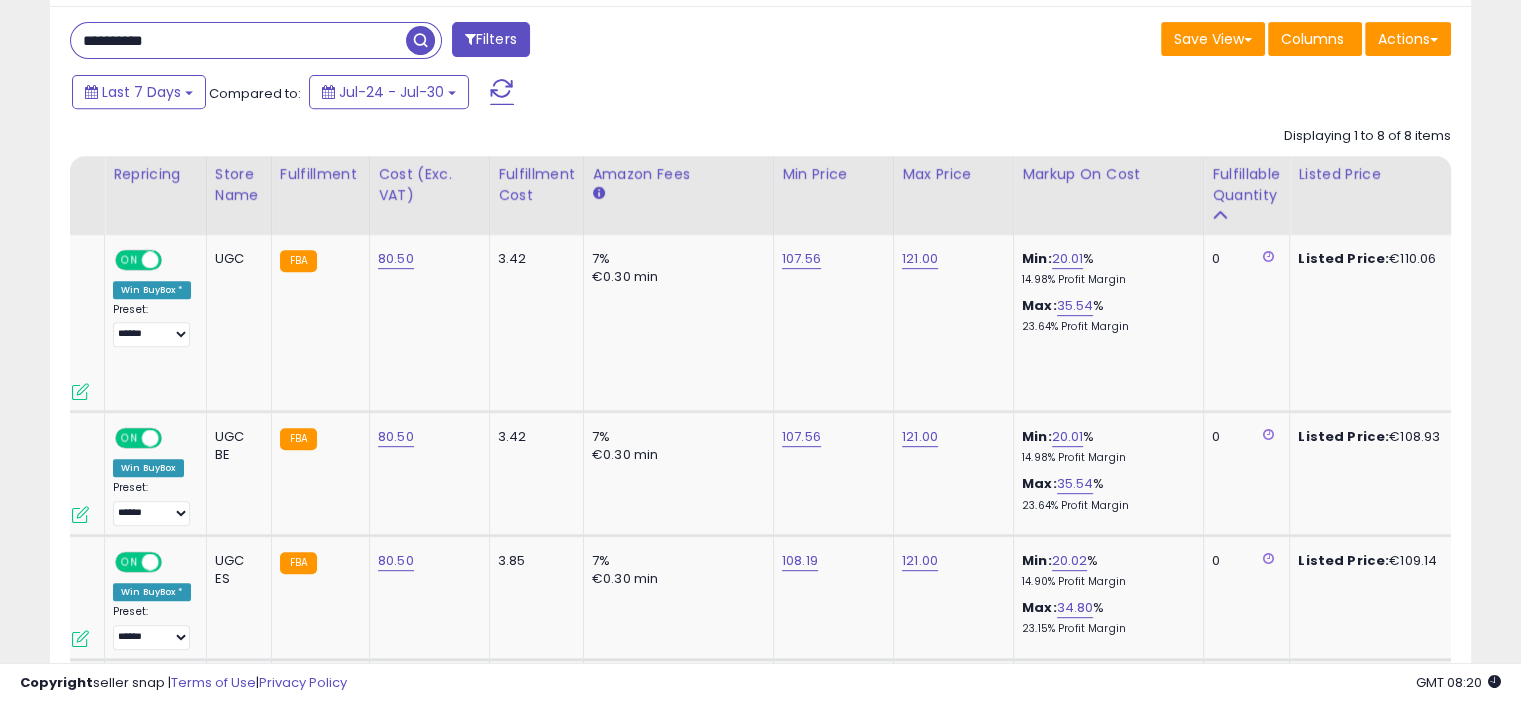 scroll, scrollTop: 1165, scrollLeft: 0, axis: vertical 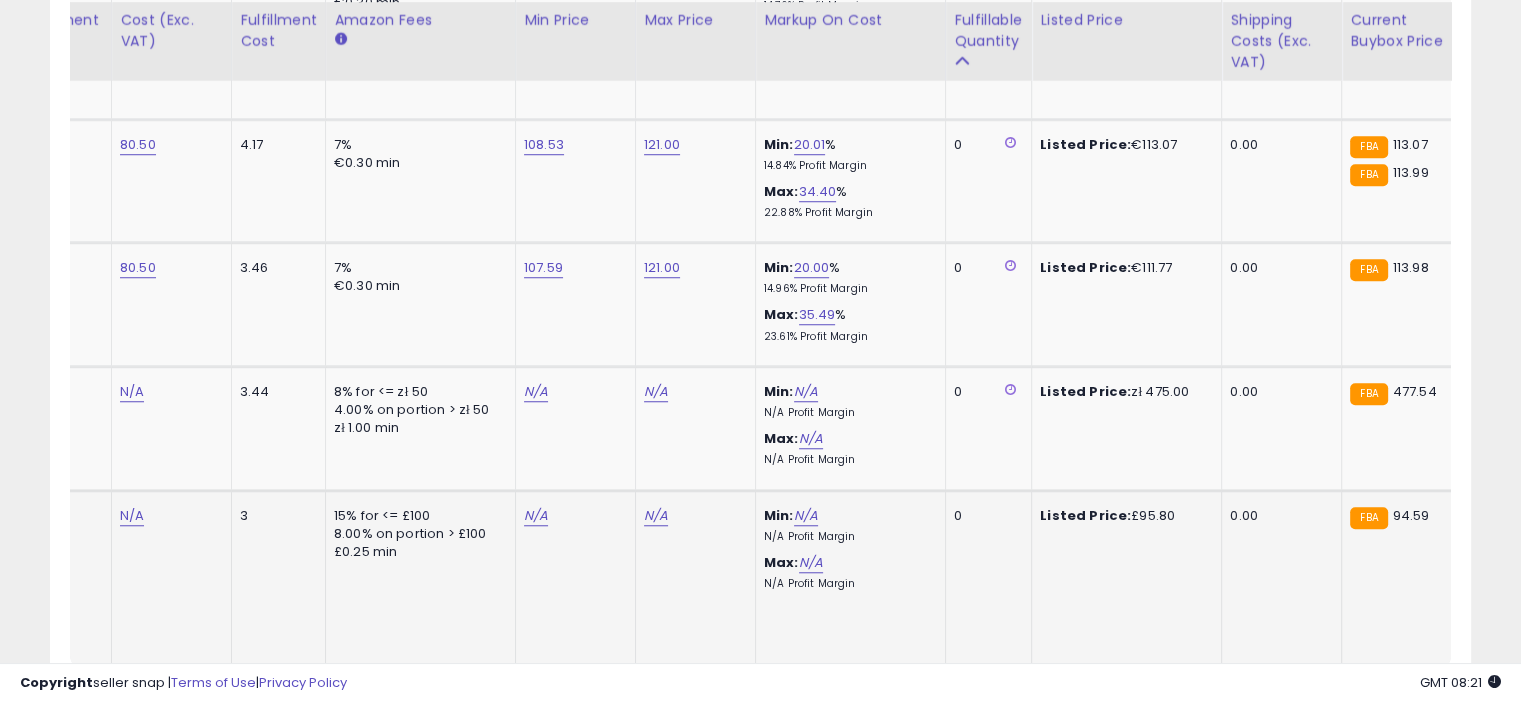 click on "Listed Price:  £95.80" 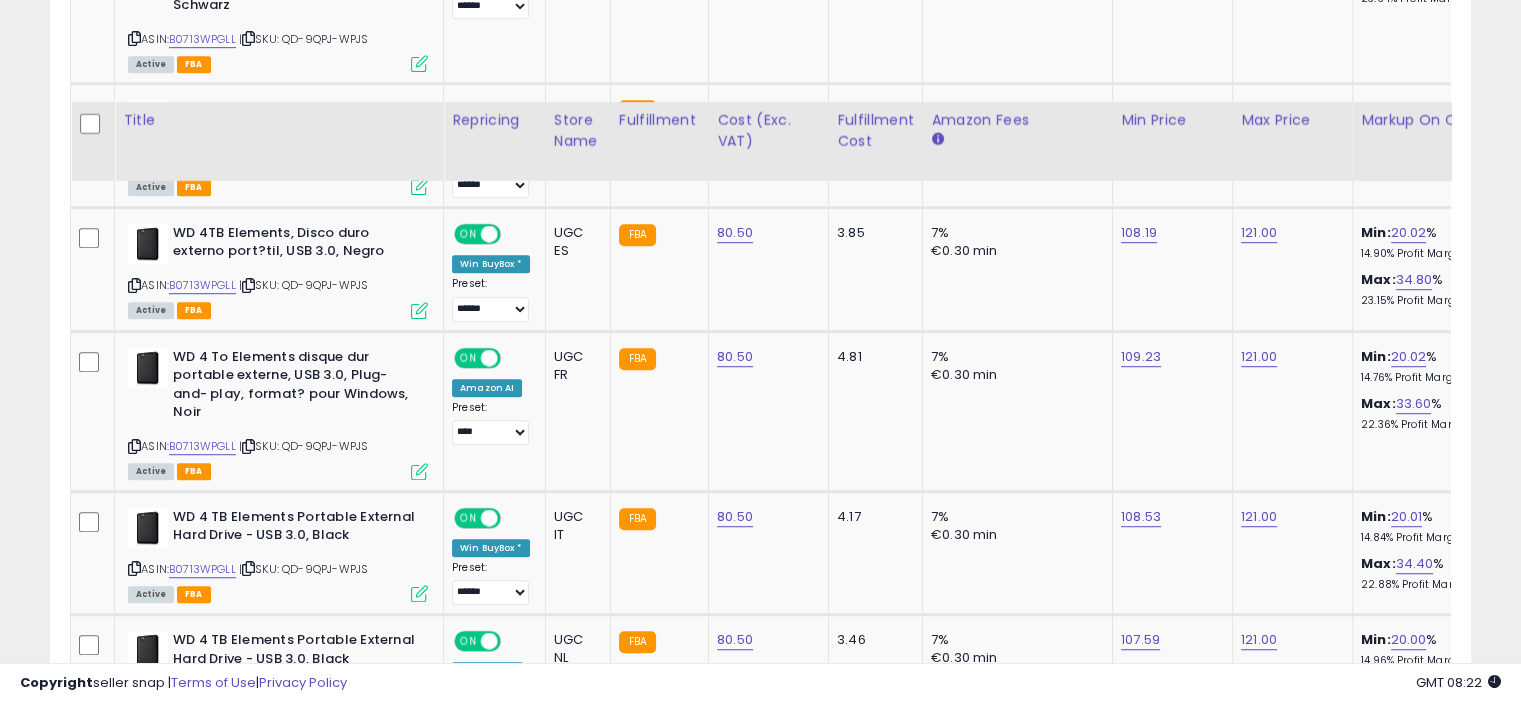 scroll, scrollTop: 493, scrollLeft: 0, axis: vertical 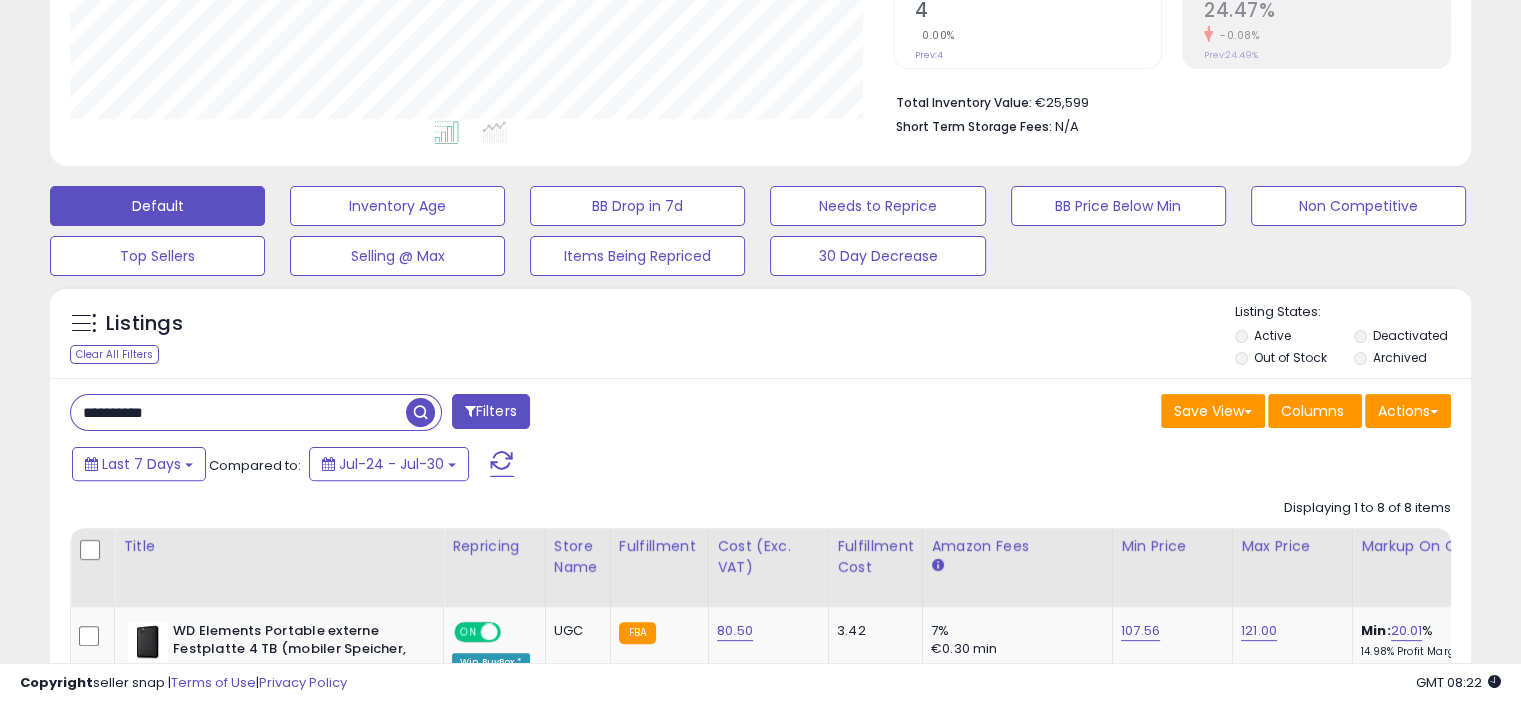 click on "**********" at bounding box center (238, 412) 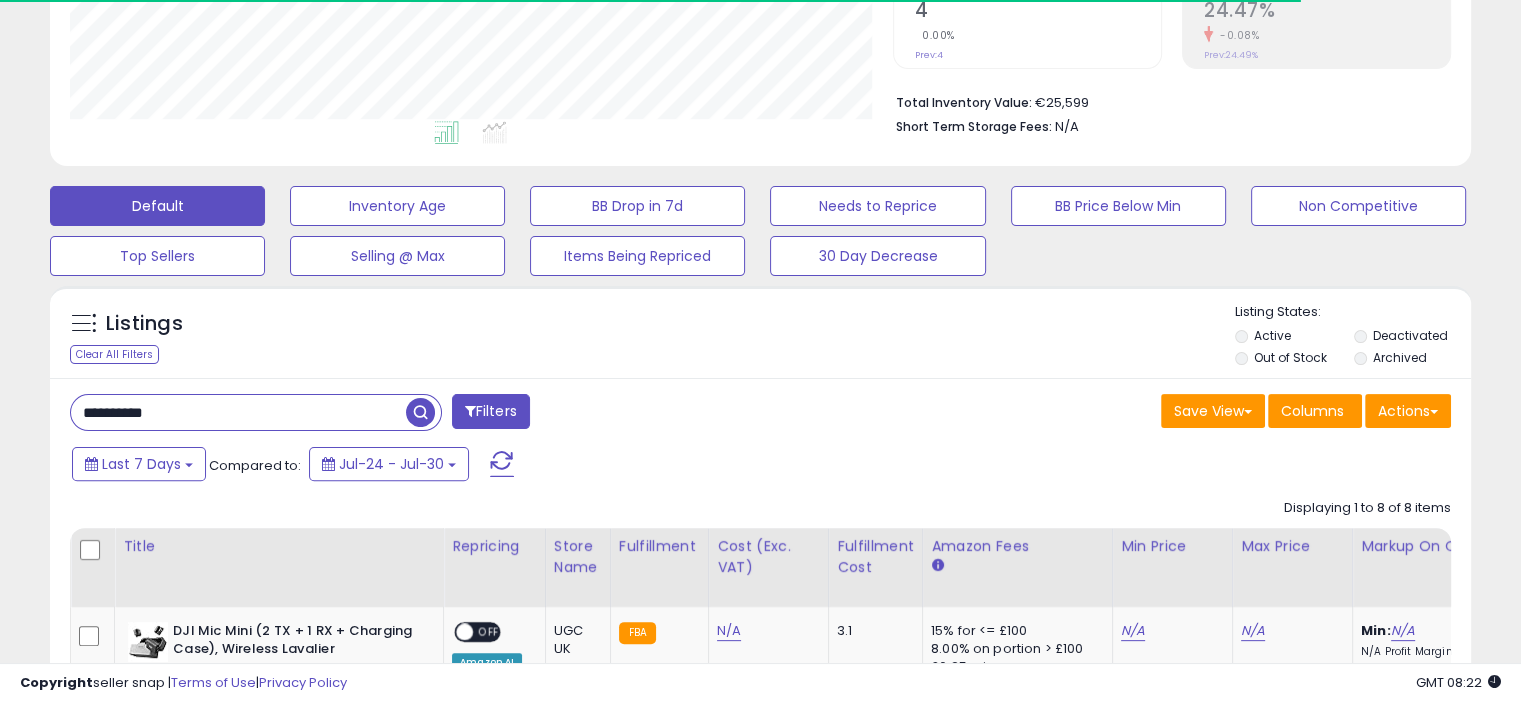 scroll, scrollTop: 409, scrollLeft: 822, axis: both 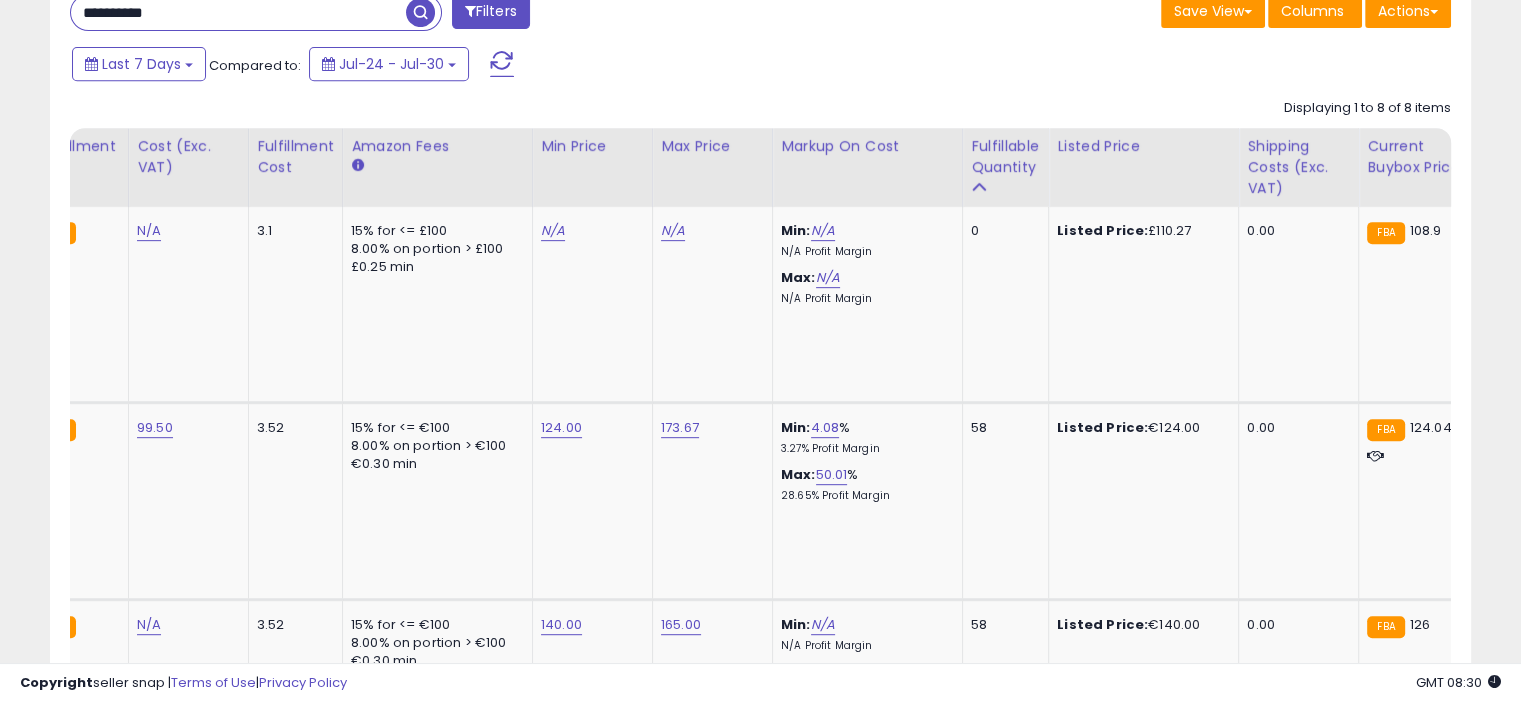 click on "**********" at bounding box center (238, 12) 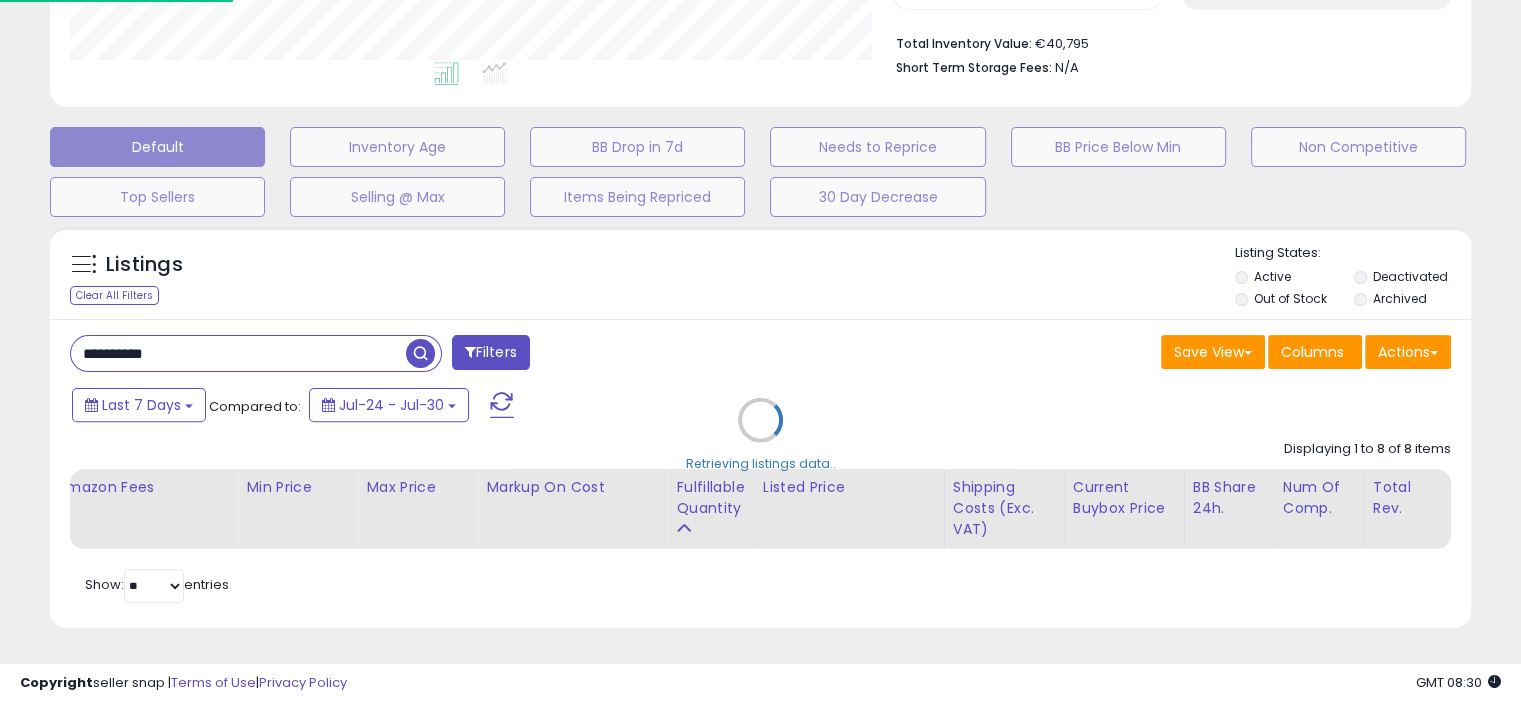 scroll, scrollTop: 999589, scrollLeft: 999168, axis: both 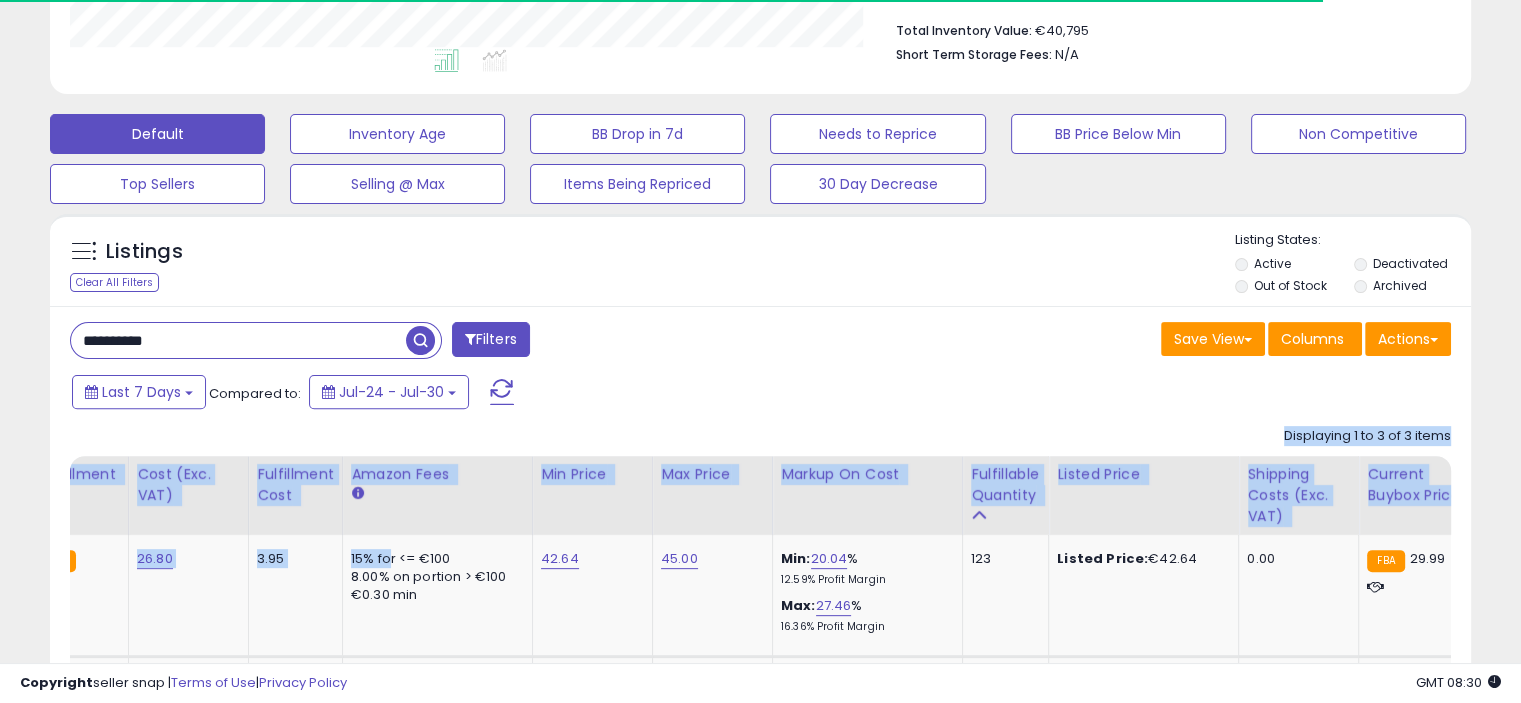 drag, startPoint x: 641, startPoint y: 543, endPoint x: 504, endPoint y: 488, distance: 147.62791 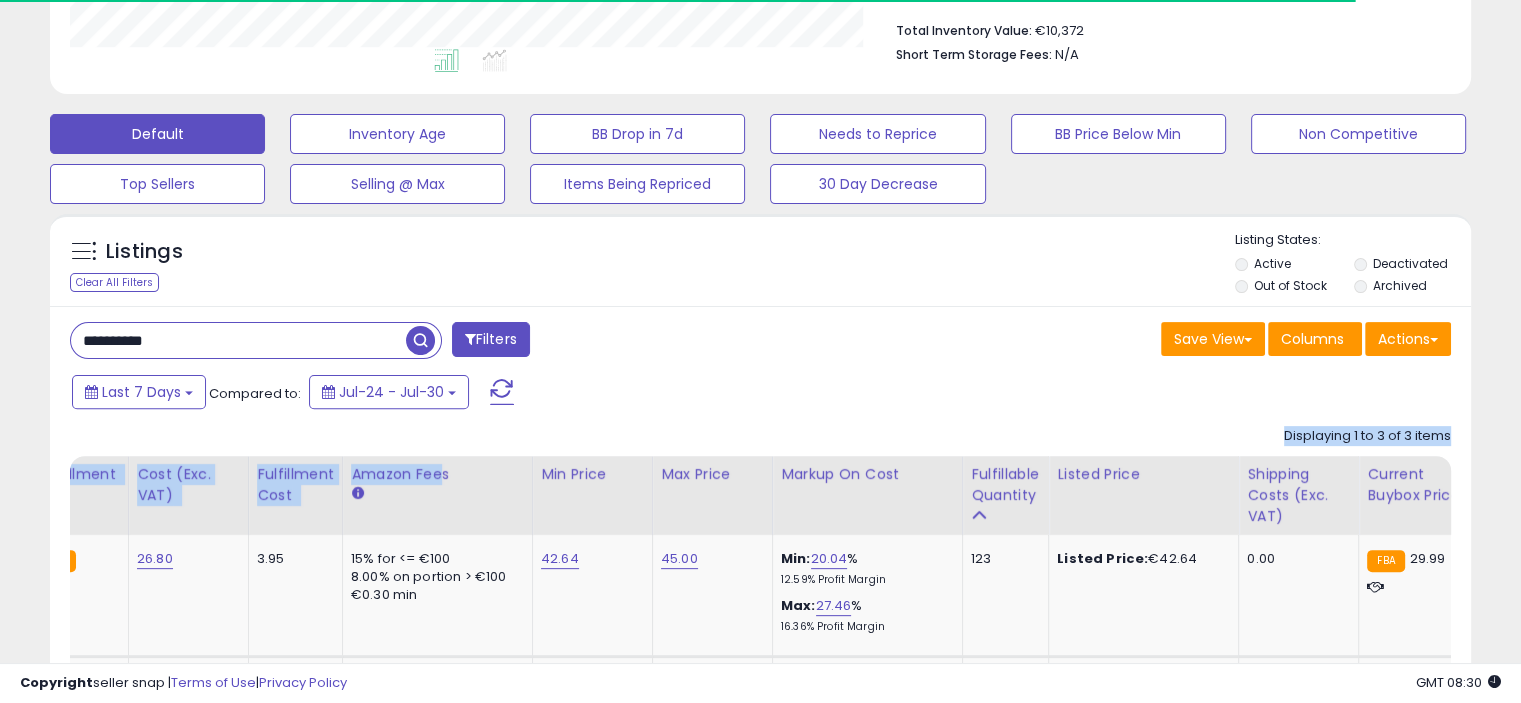 click on "**********" at bounding box center (760, 663) 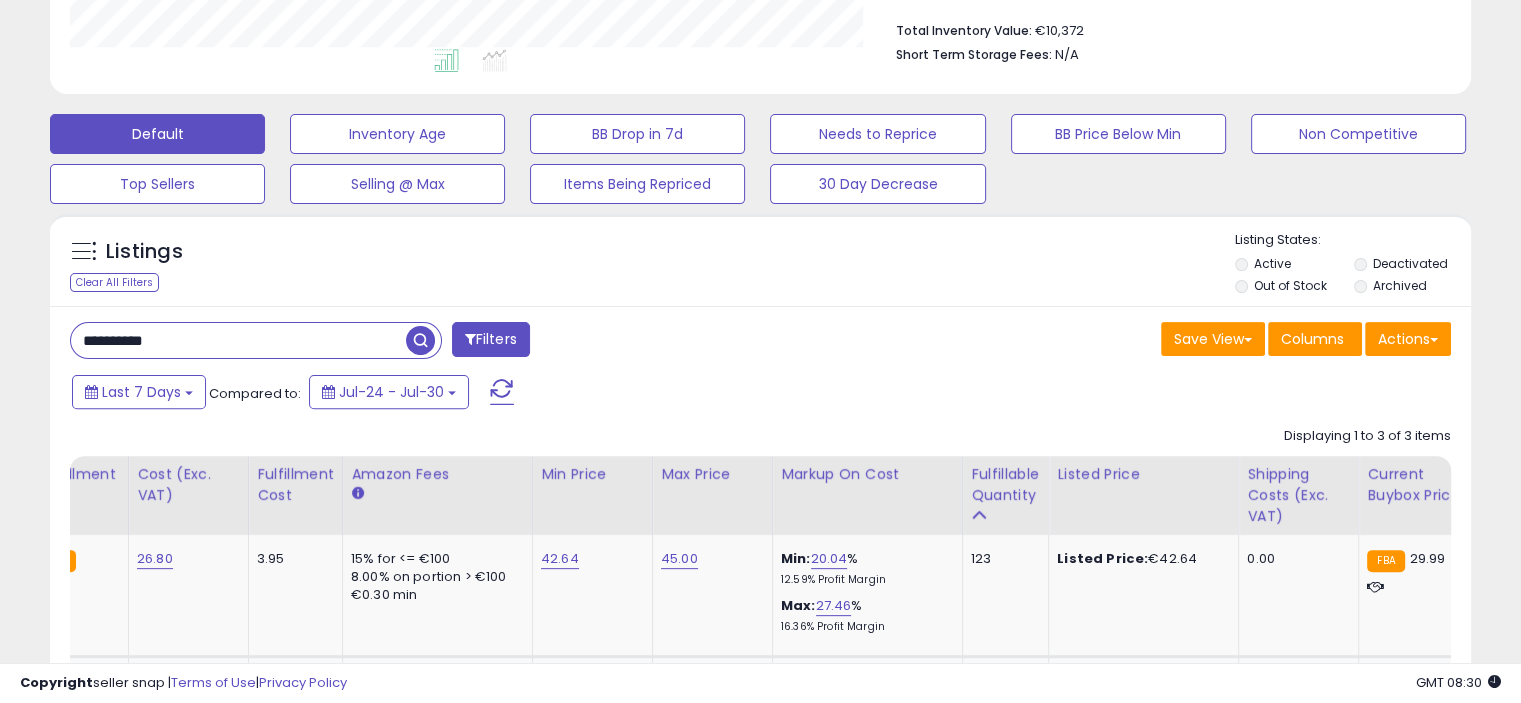 scroll, scrollTop: 999589, scrollLeft: 999176, axis: both 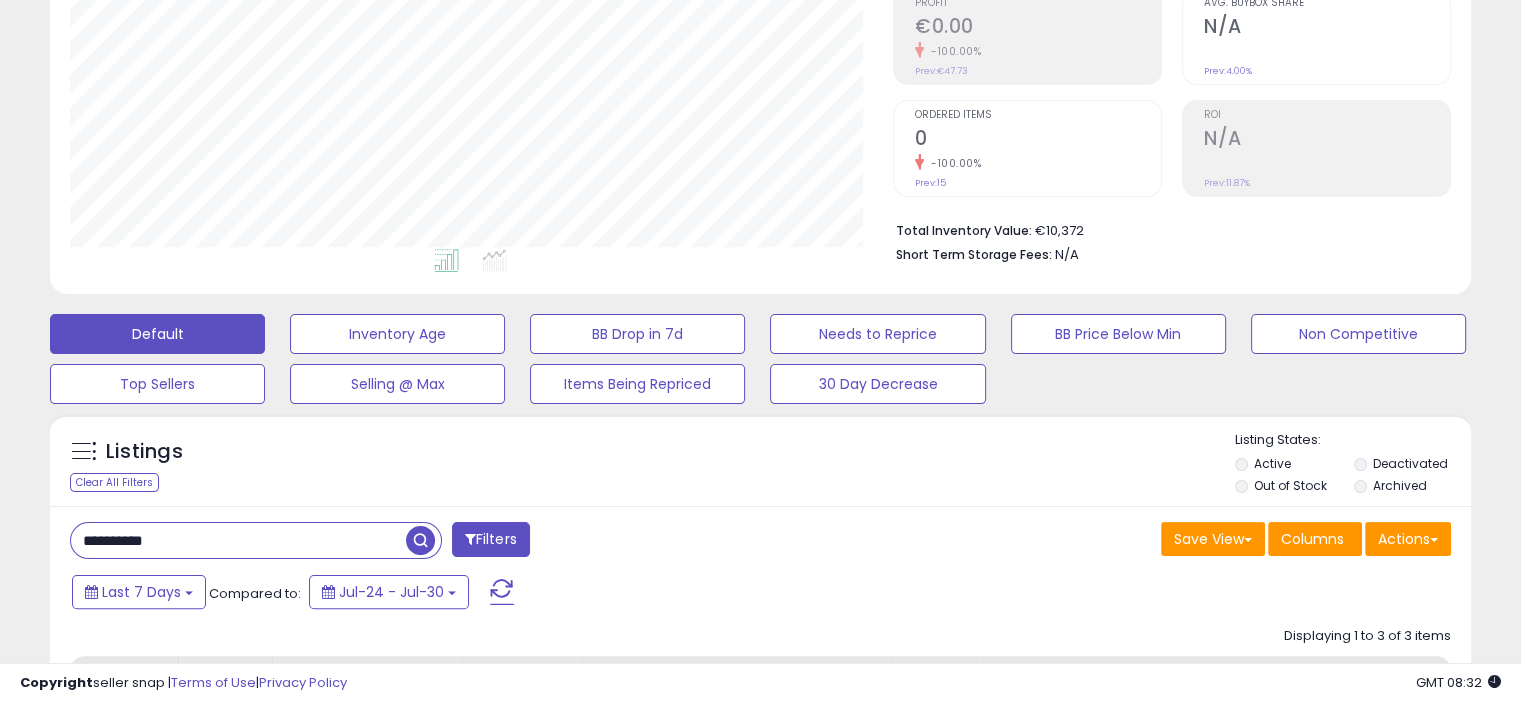 click on "**********" at bounding box center [238, 540] 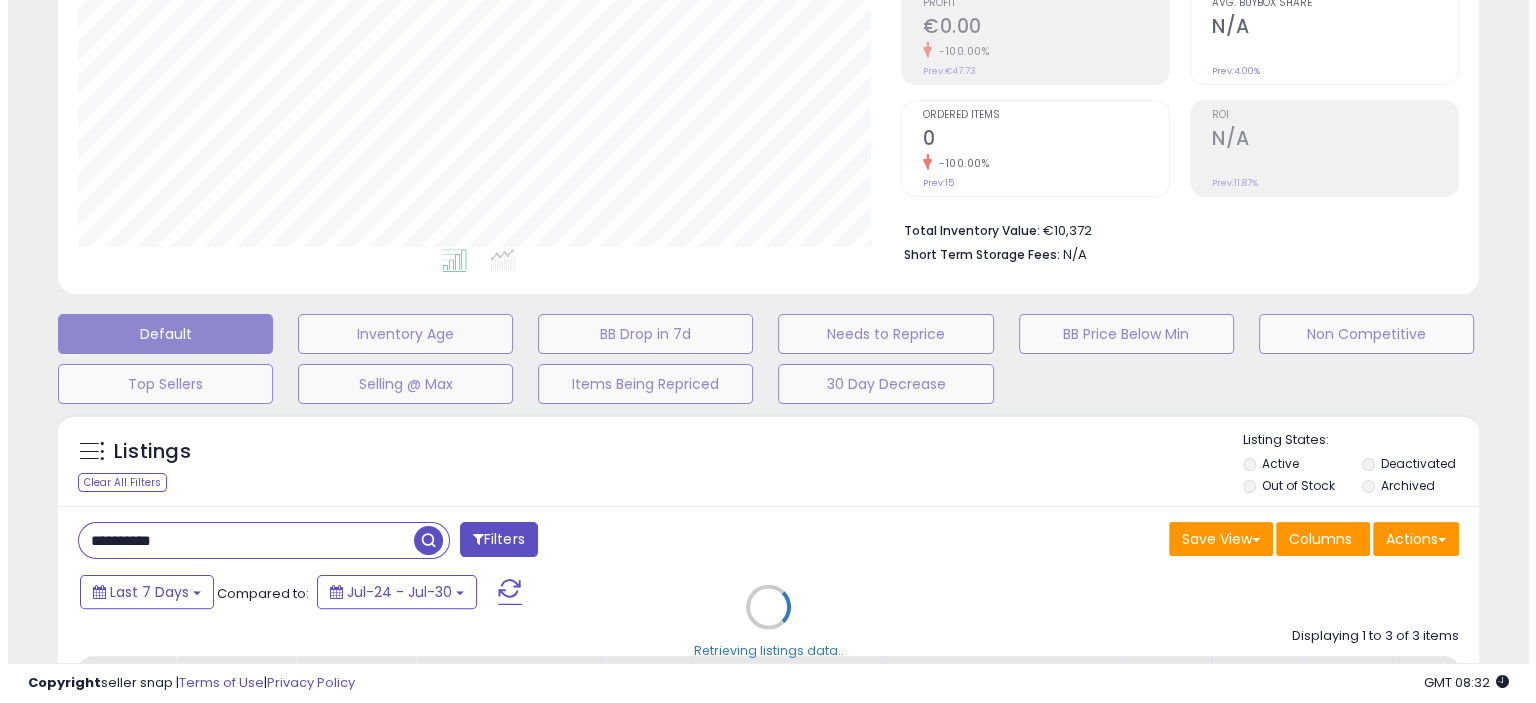 scroll, scrollTop: 999589, scrollLeft: 999168, axis: both 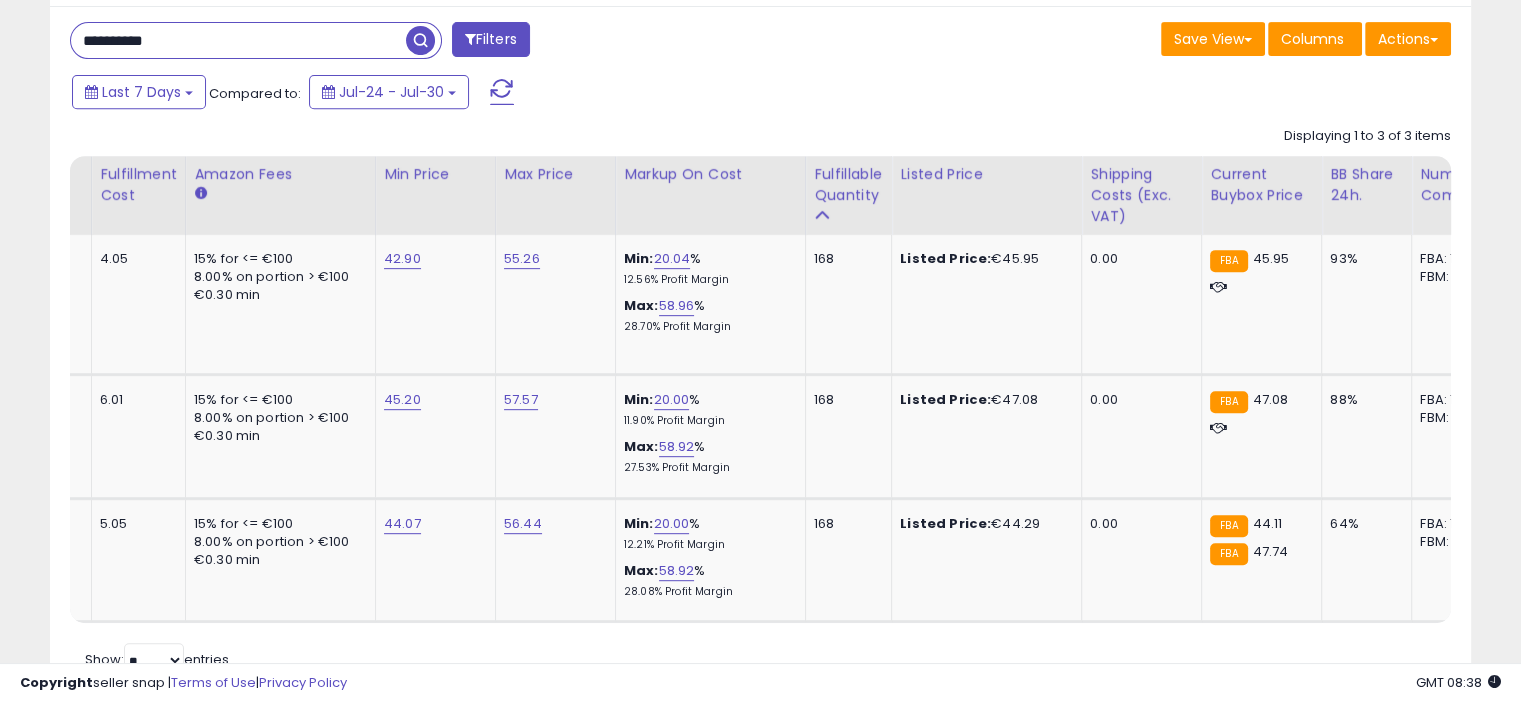 click on "**********" at bounding box center (238, 40) 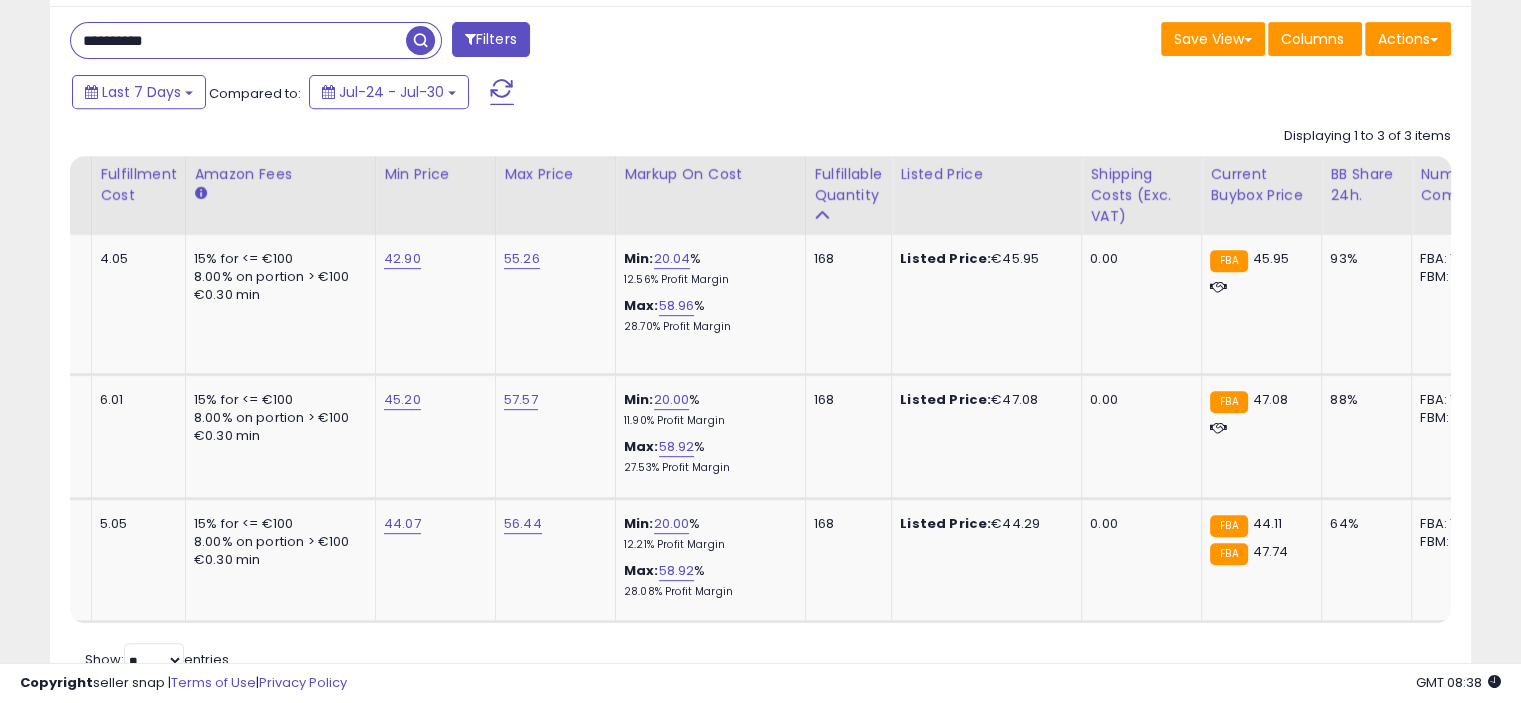 paste 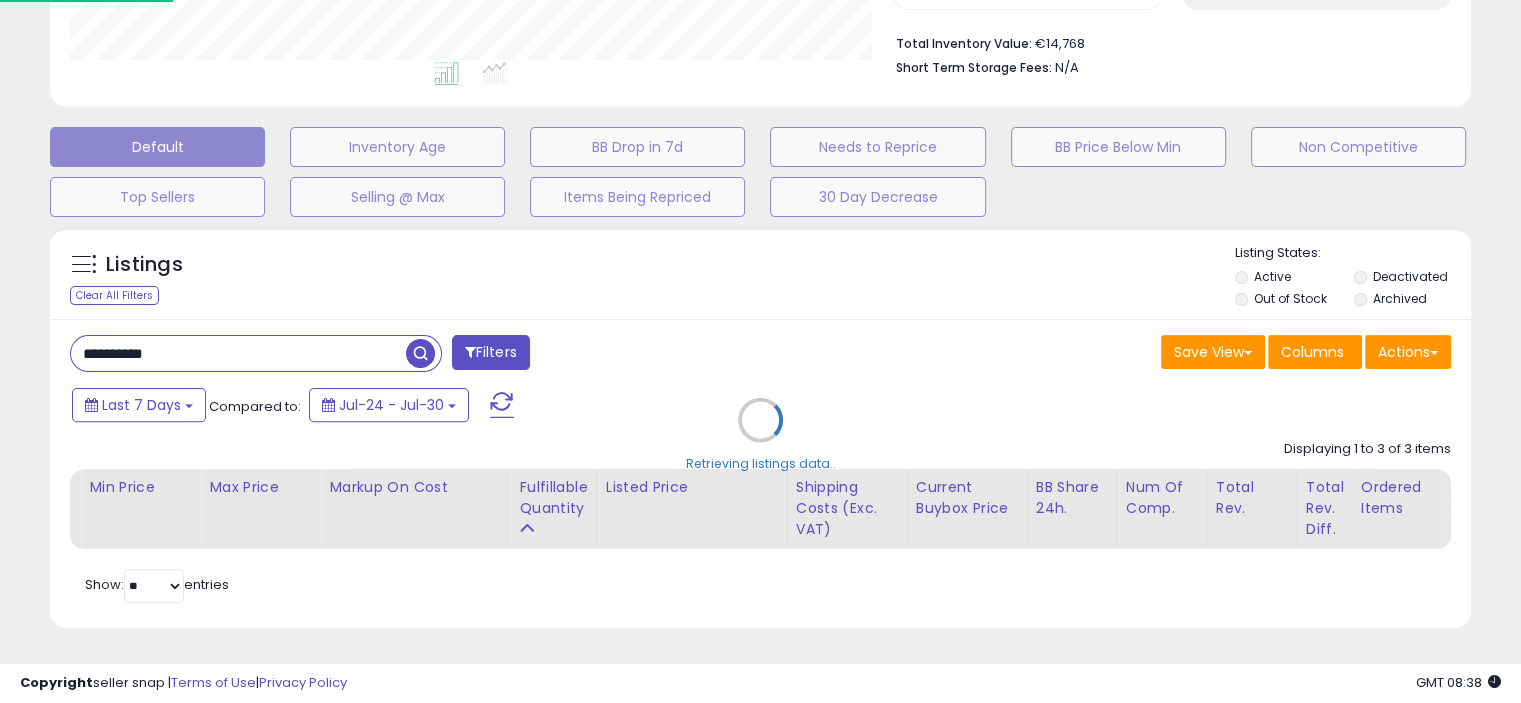 scroll, scrollTop: 999589, scrollLeft: 999168, axis: both 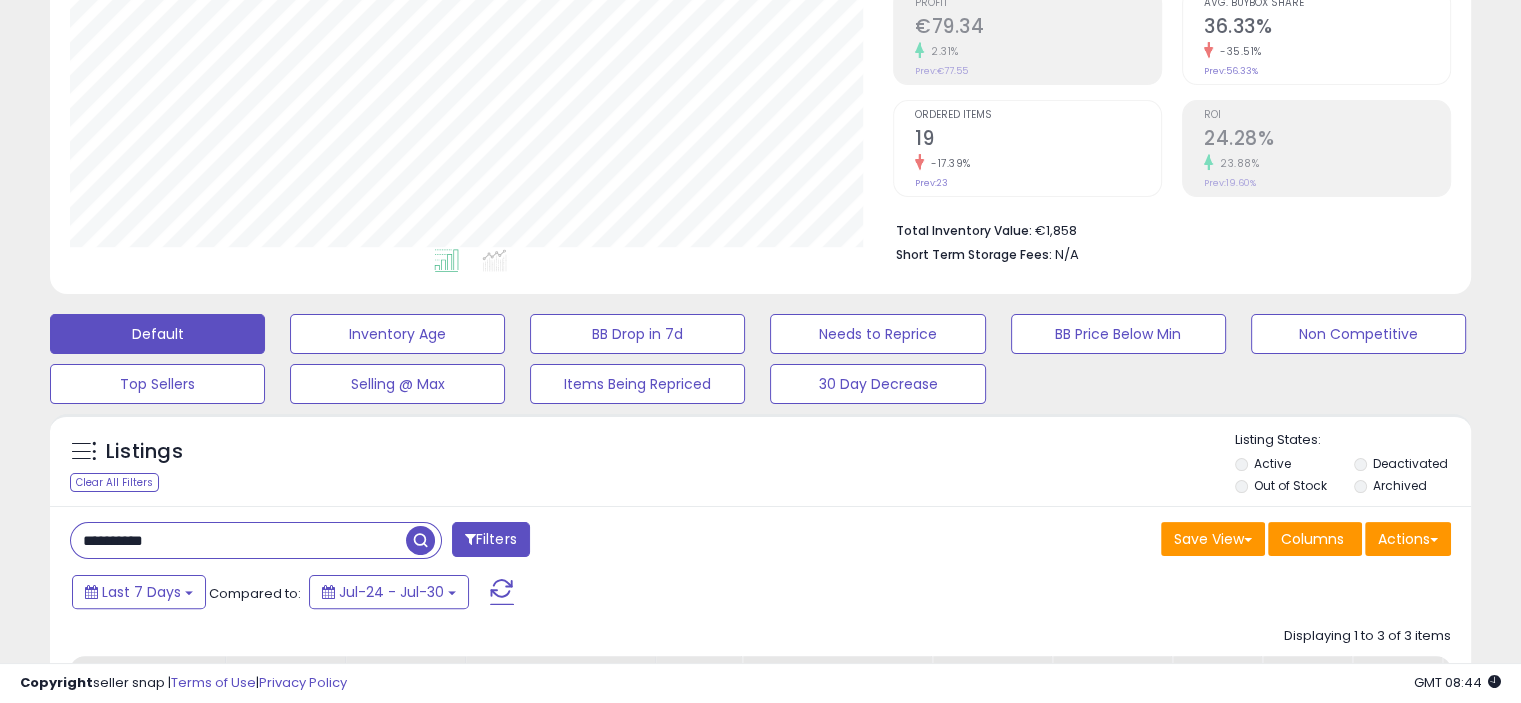 click on "**********" at bounding box center (238, 540) 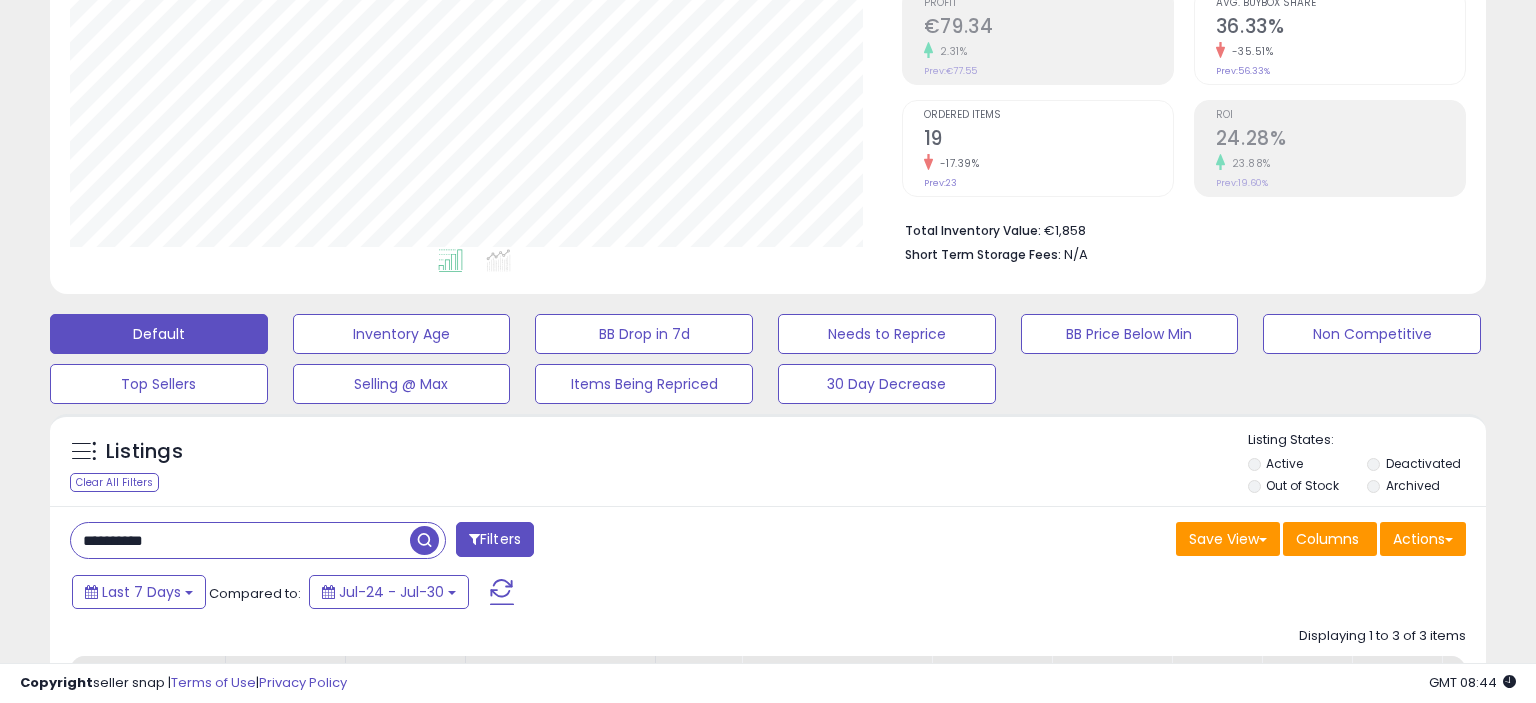 scroll, scrollTop: 999589, scrollLeft: 999168, axis: both 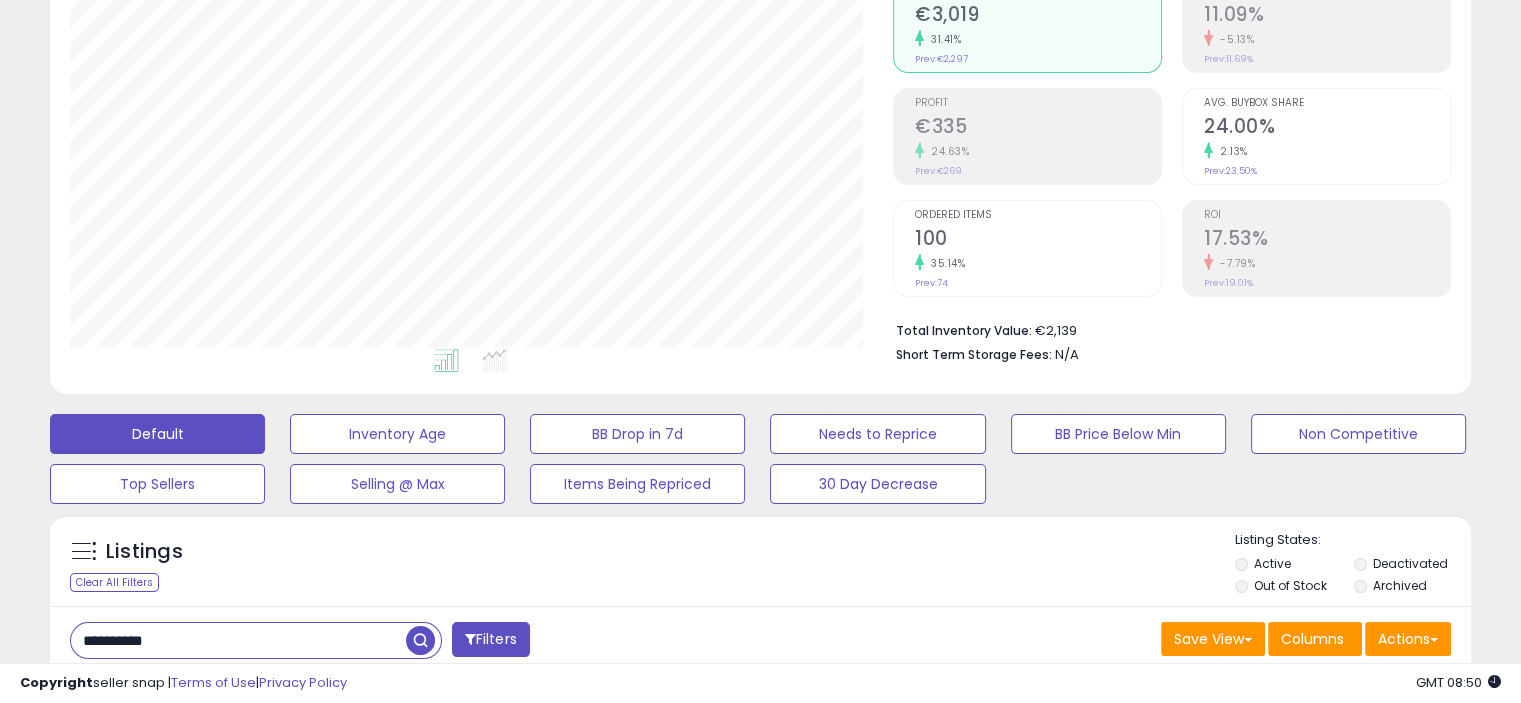 click on "**********" at bounding box center [238, 640] 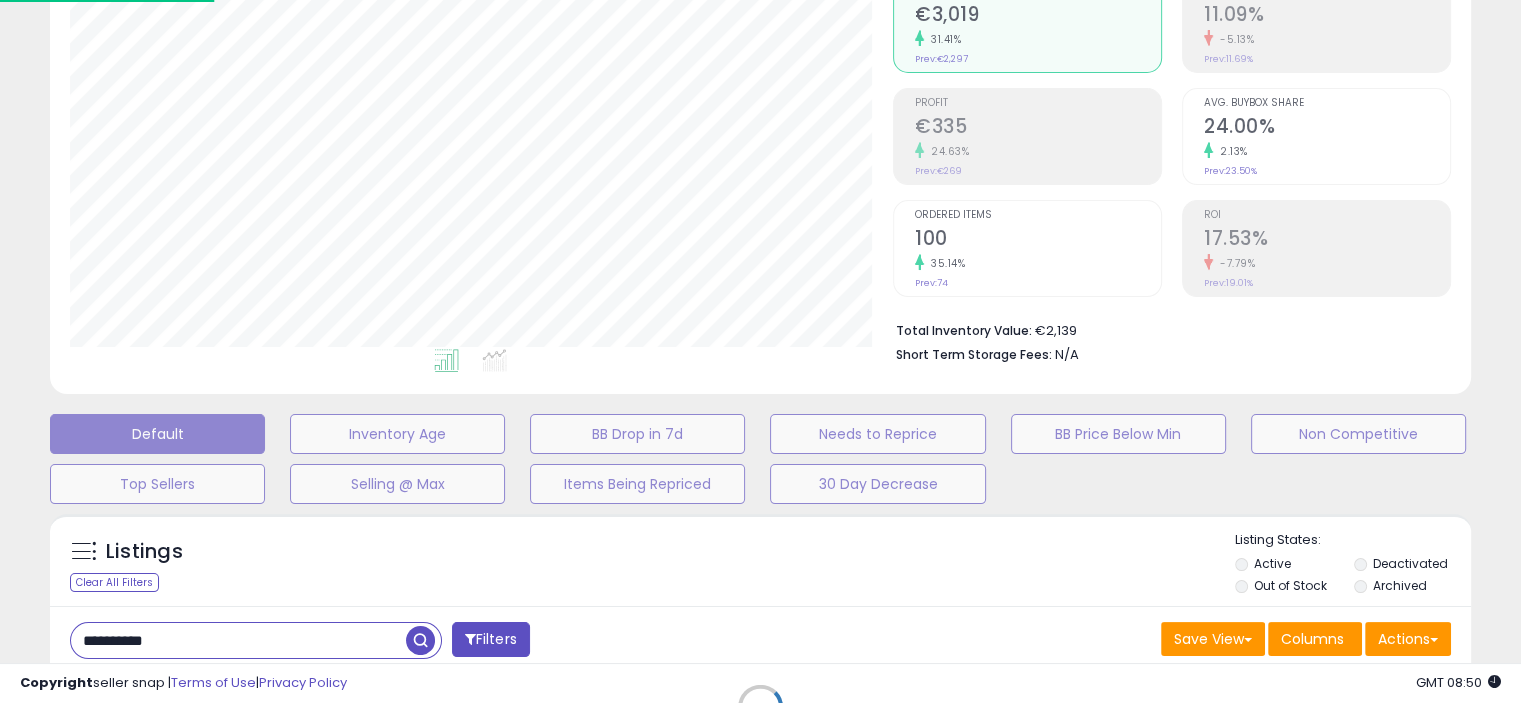 scroll, scrollTop: 999589, scrollLeft: 999168, axis: both 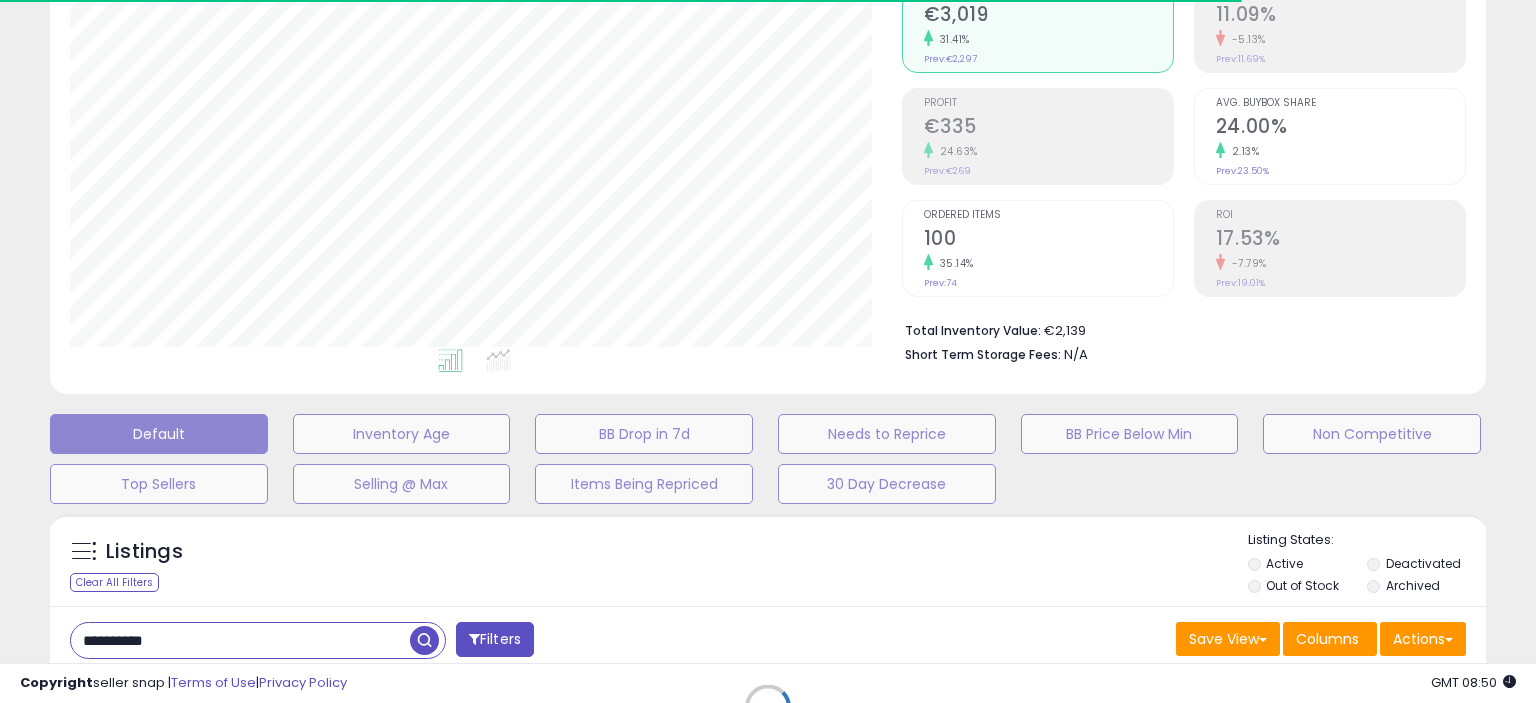 click on "Retrieving listings data.." at bounding box center (768, 721) 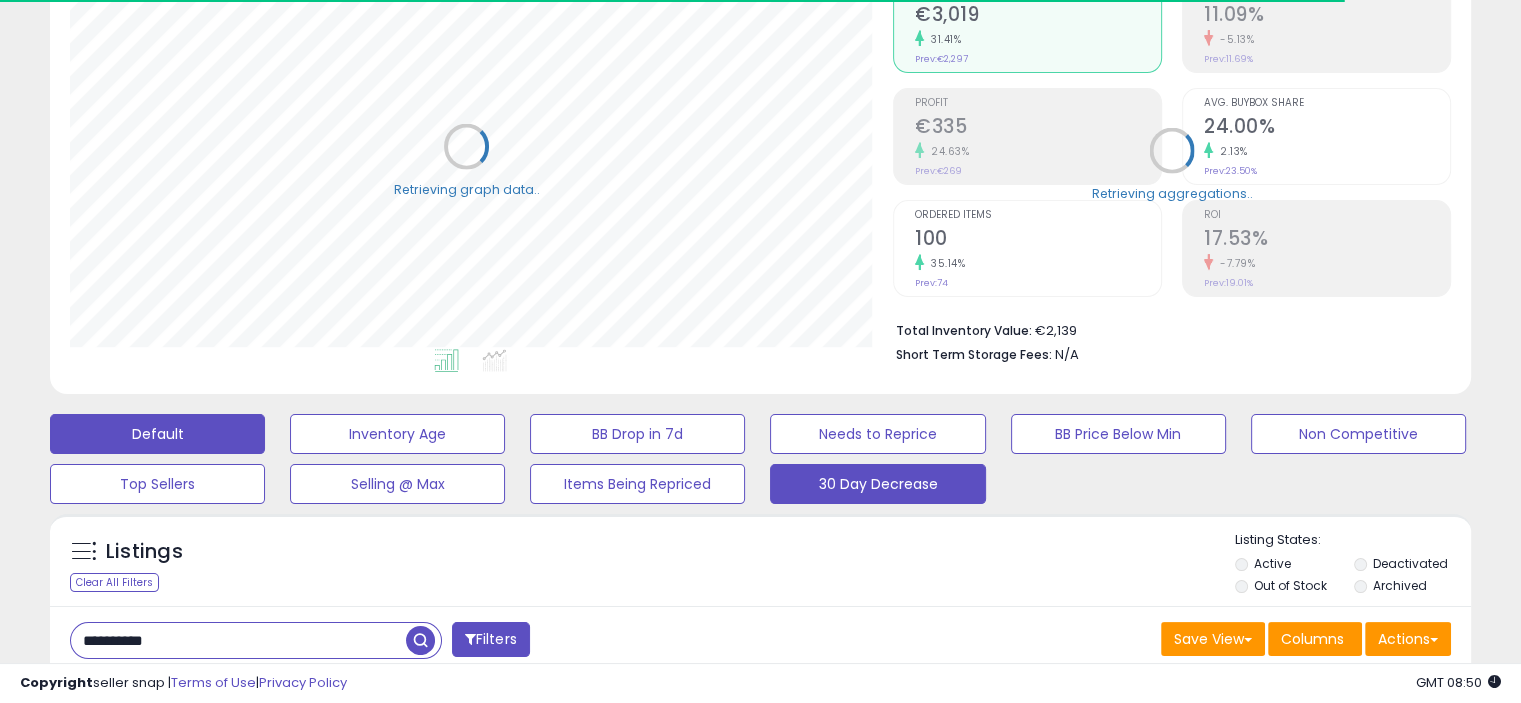 scroll, scrollTop: 409, scrollLeft: 822, axis: both 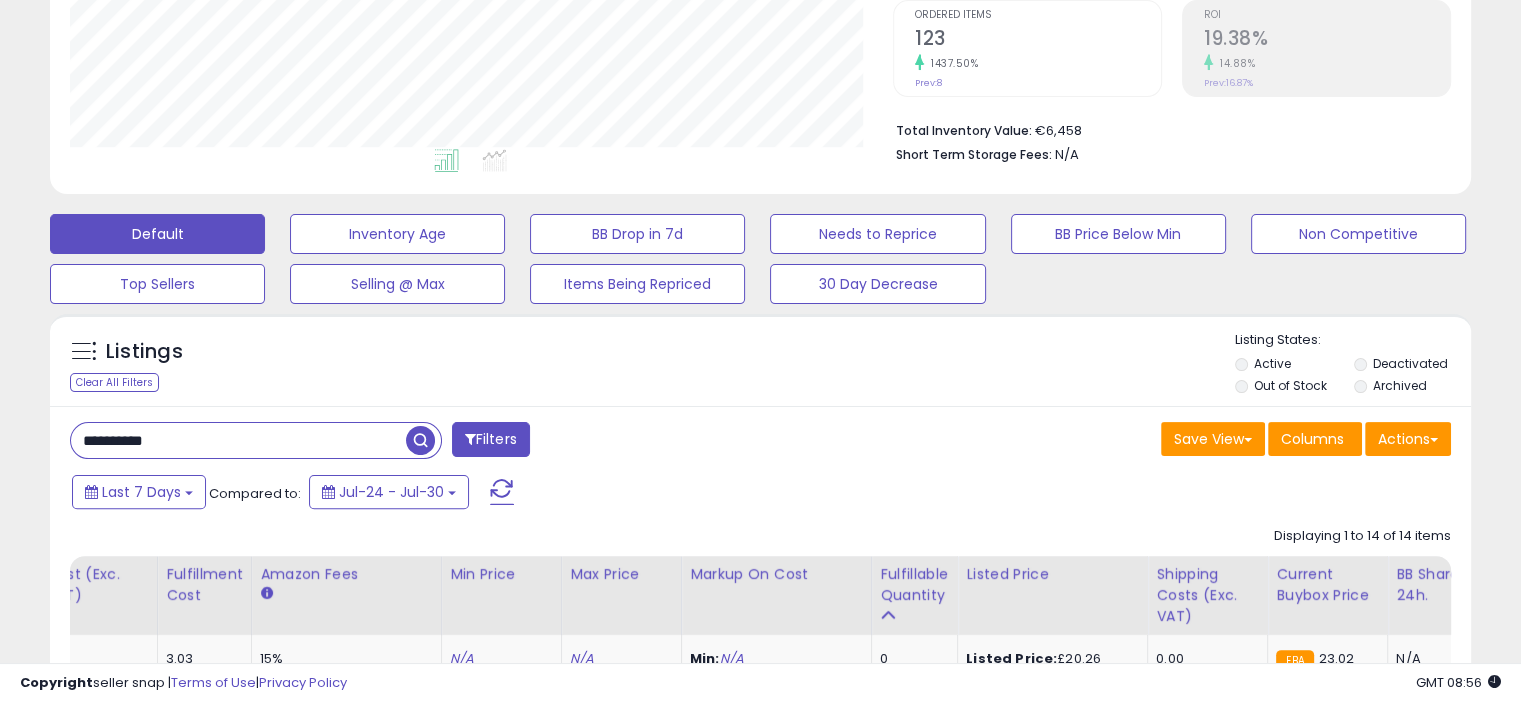 click on "**********" at bounding box center [238, 440] 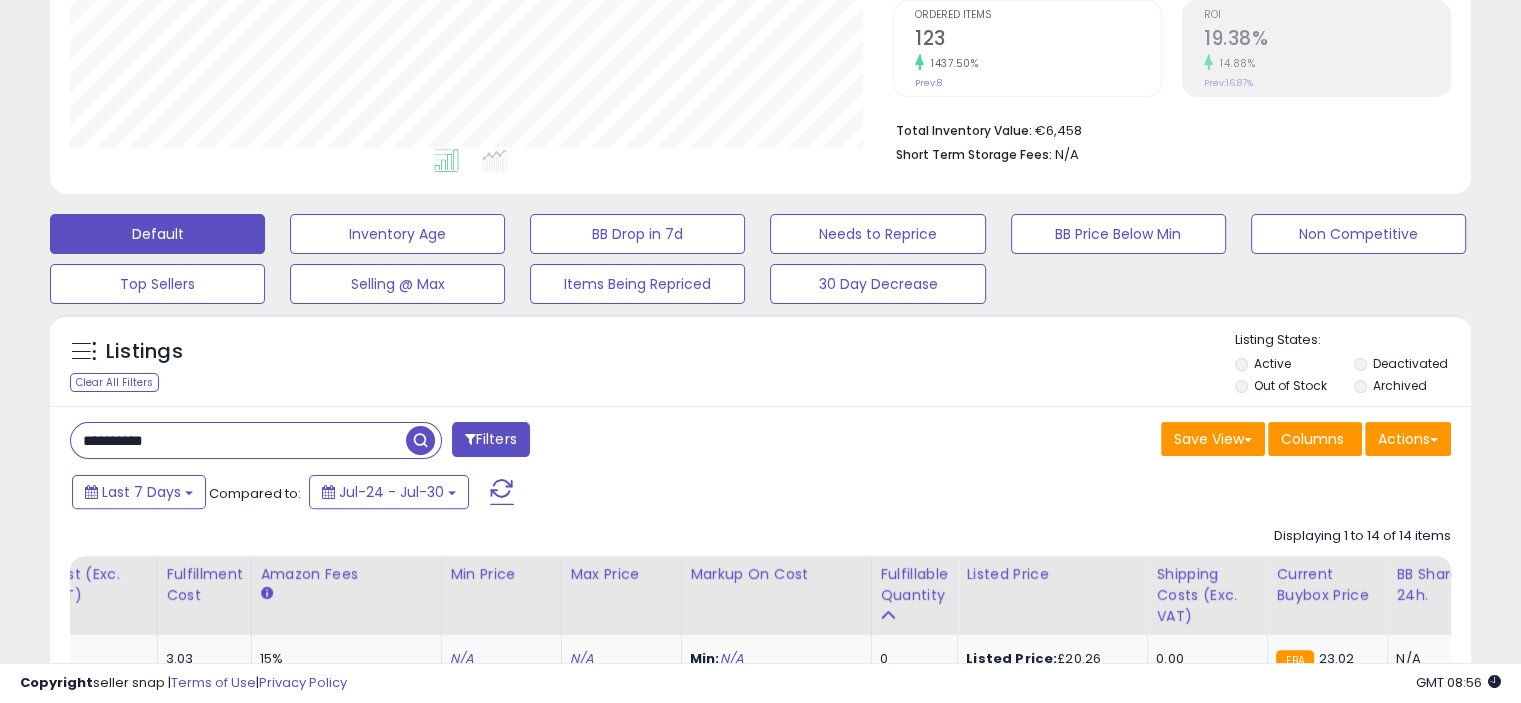 click on "**********" at bounding box center [238, 440] 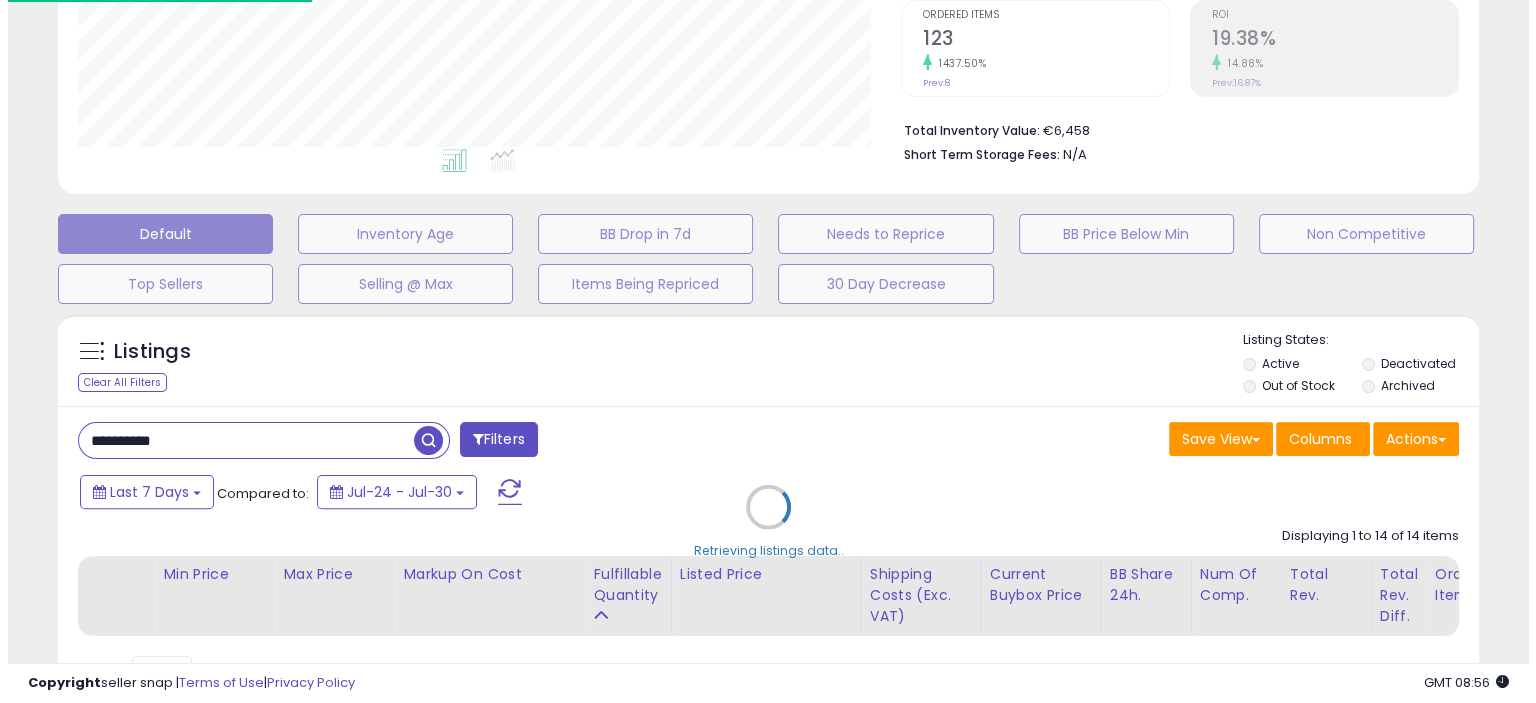 scroll, scrollTop: 999589, scrollLeft: 999168, axis: both 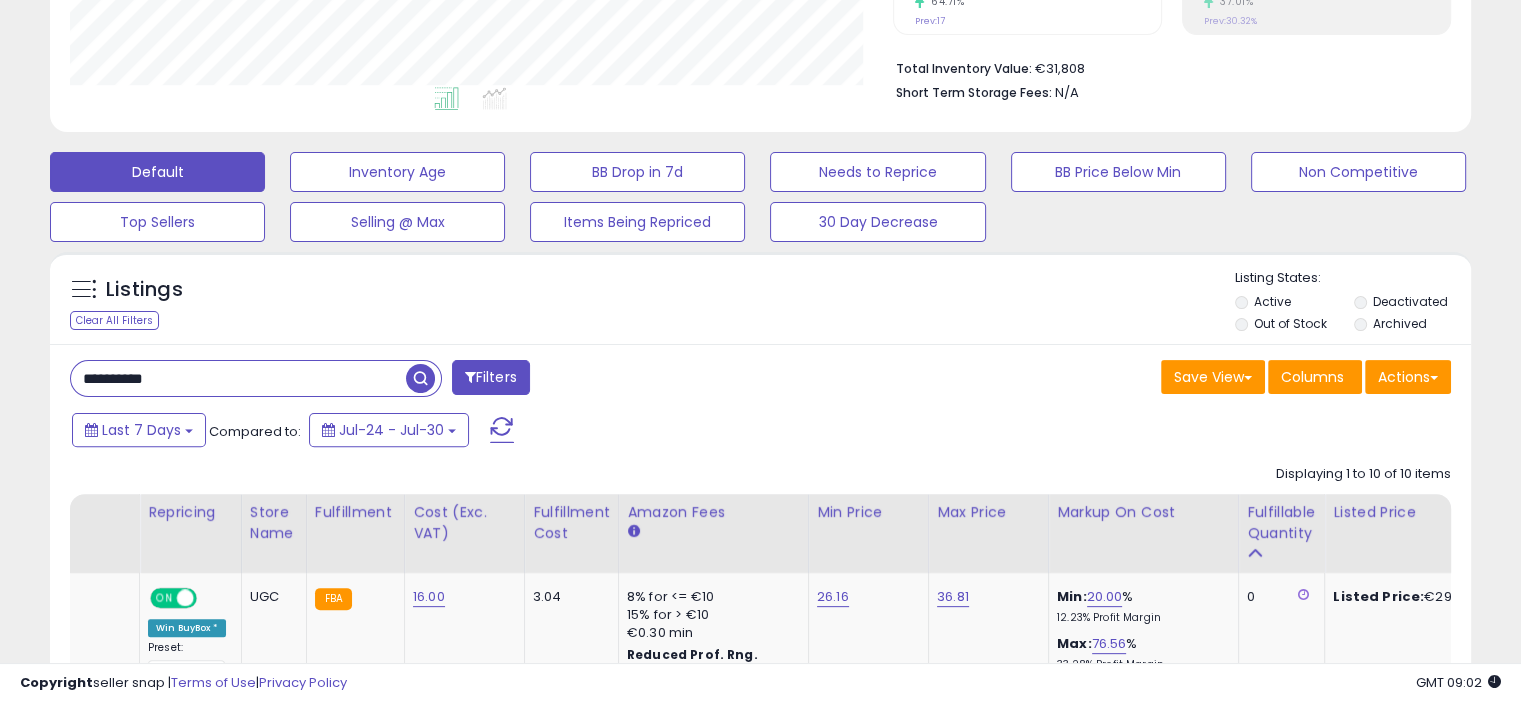 click on "**********" at bounding box center [238, 378] 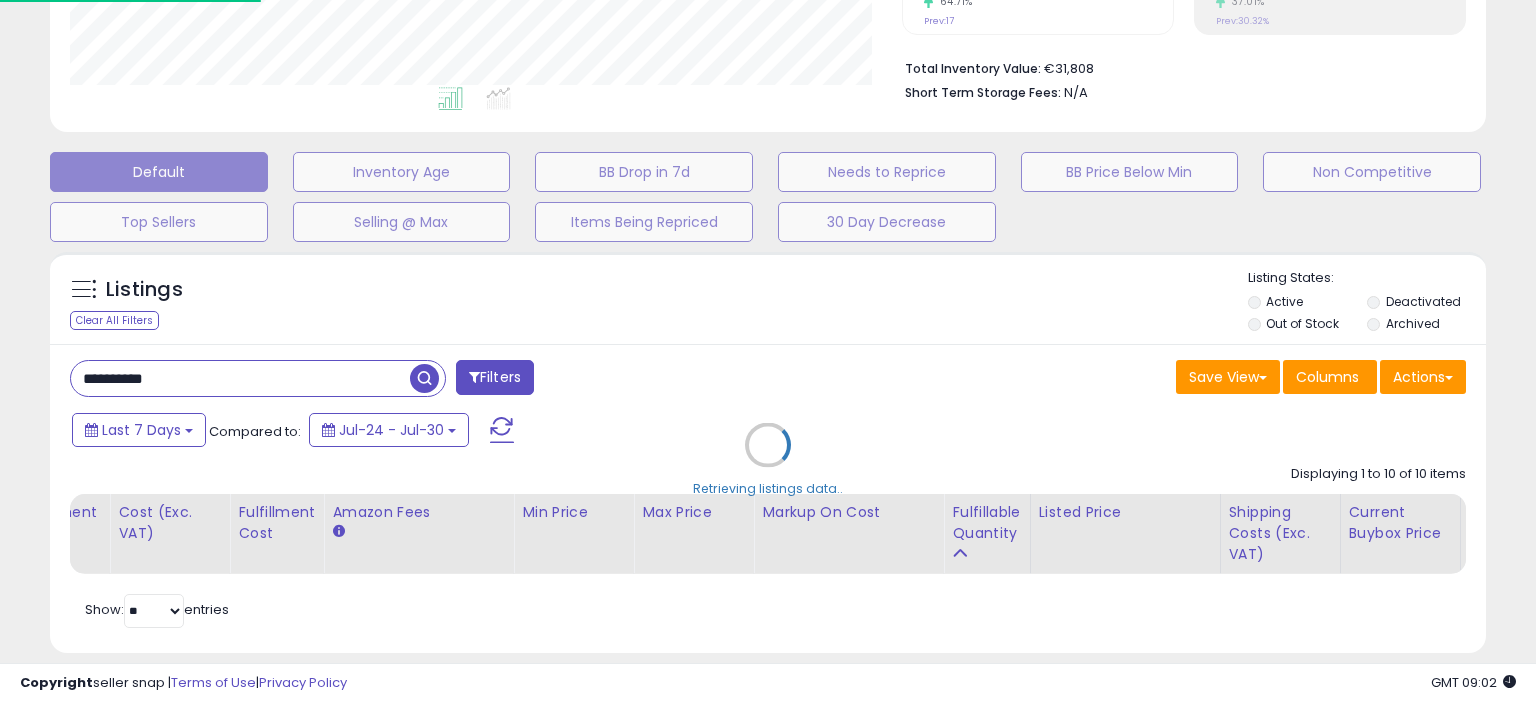 scroll, scrollTop: 999589, scrollLeft: 999168, axis: both 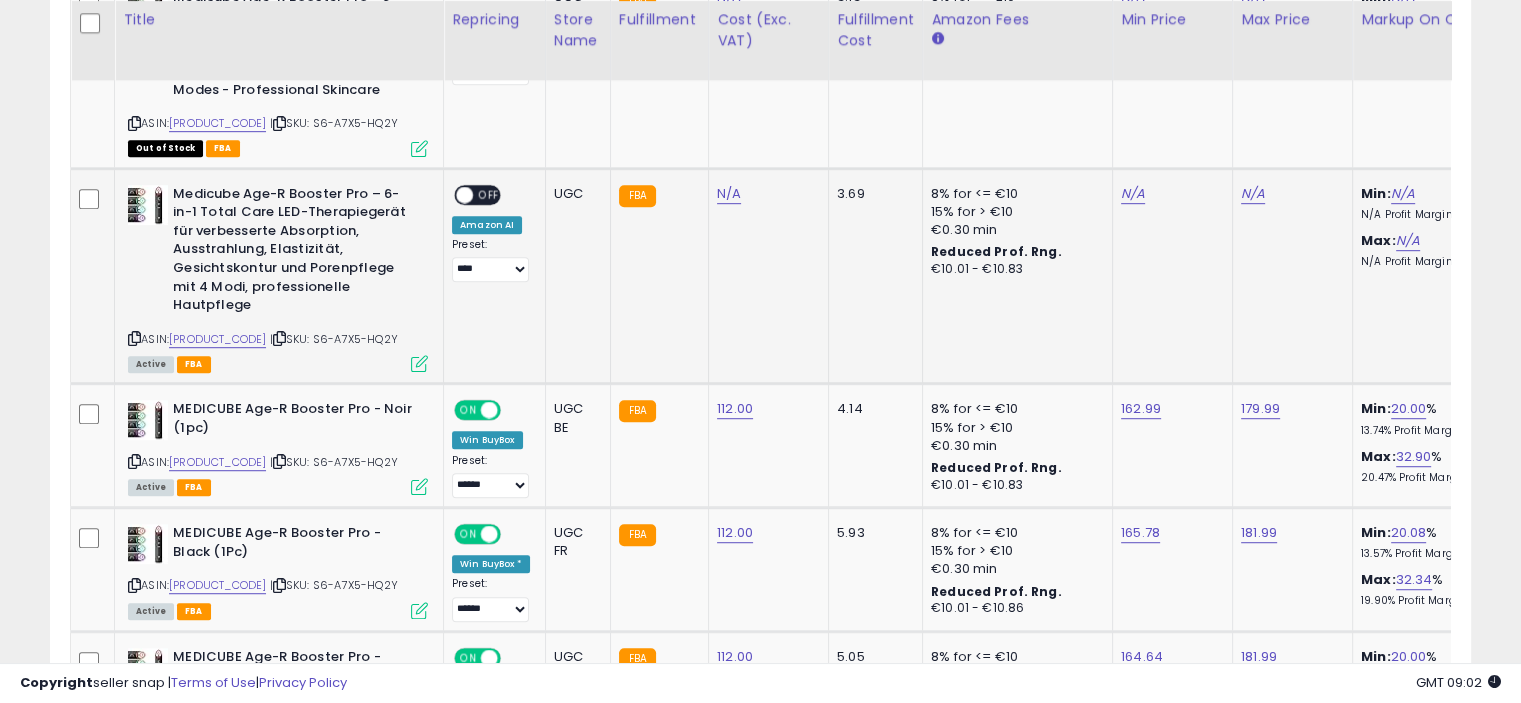 click at bounding box center [419, 363] 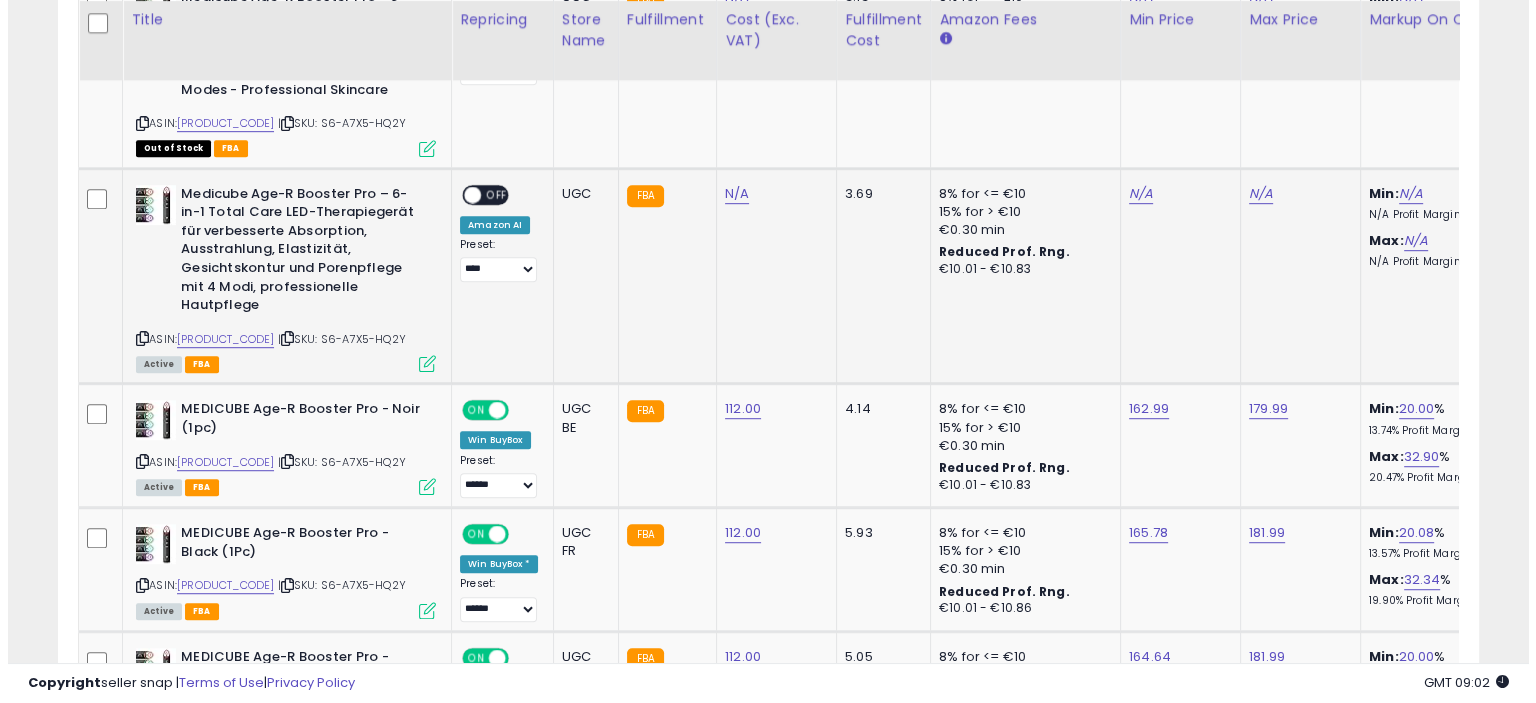 scroll, scrollTop: 999589, scrollLeft: 999168, axis: both 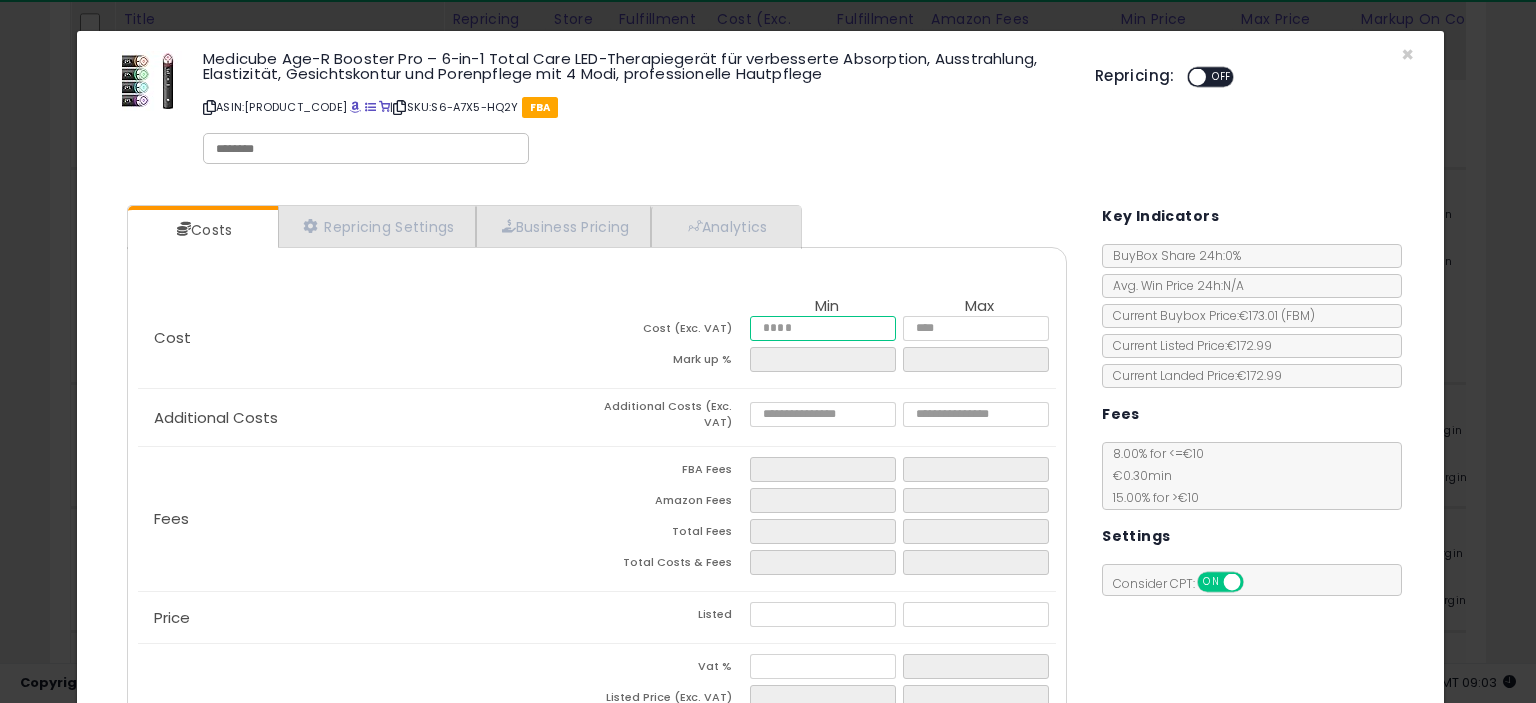 click at bounding box center (822, 328) 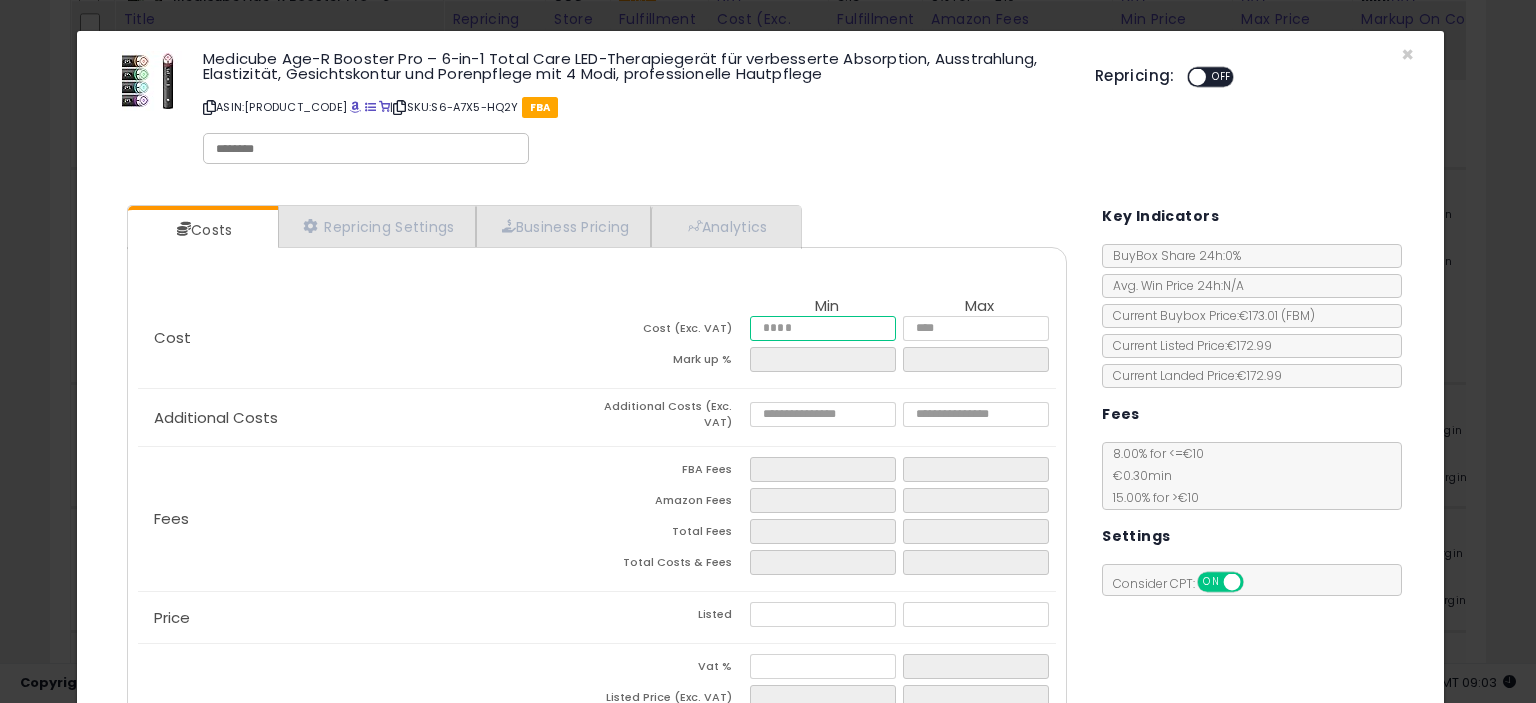 type on "*" 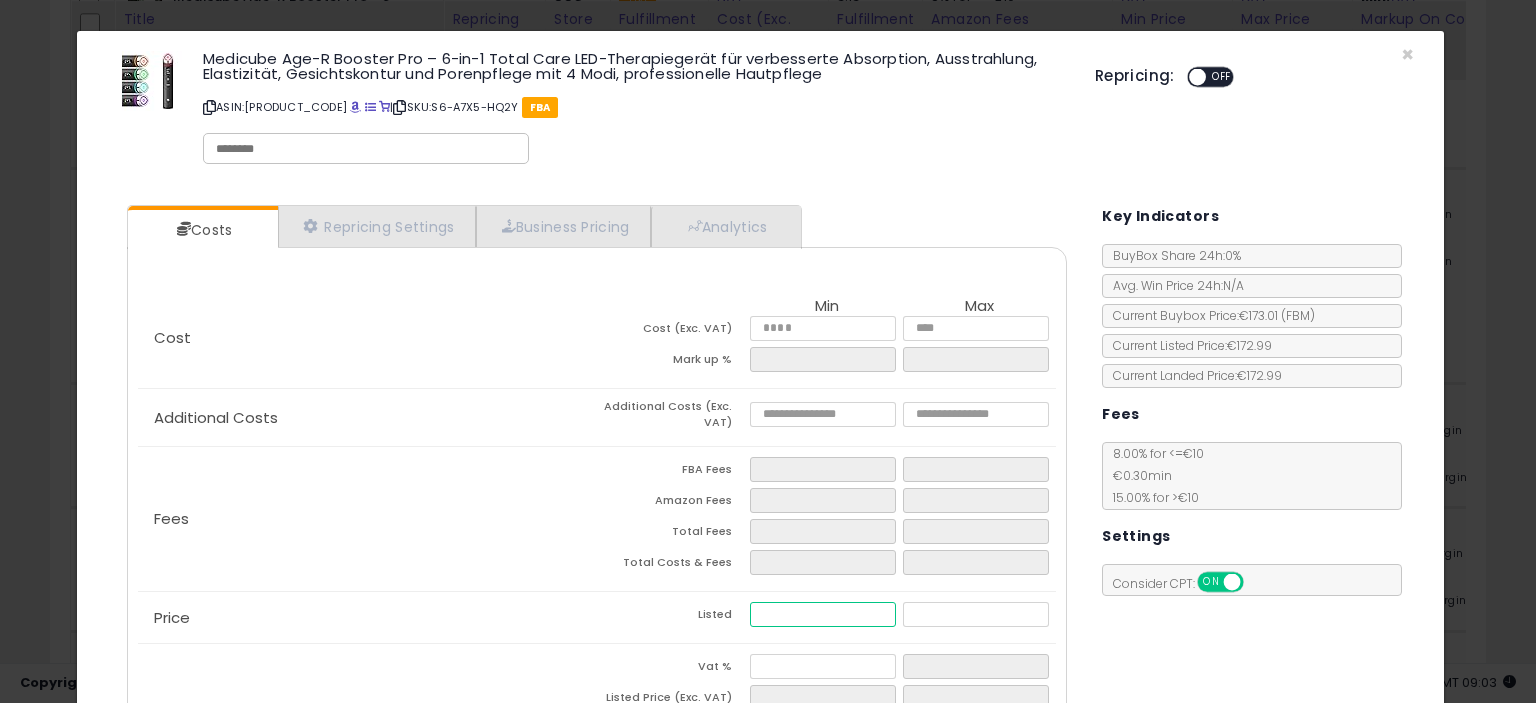 type on "******" 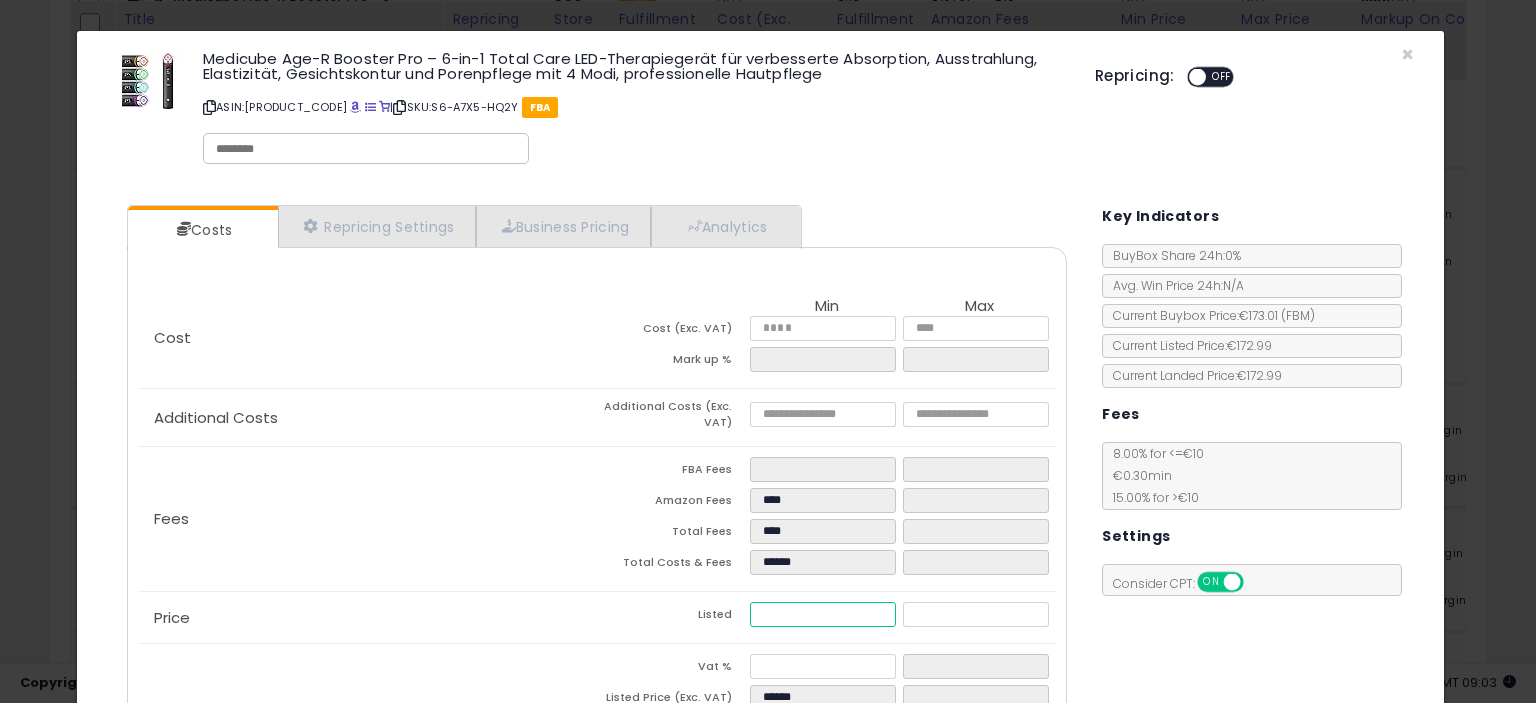 type on "*****" 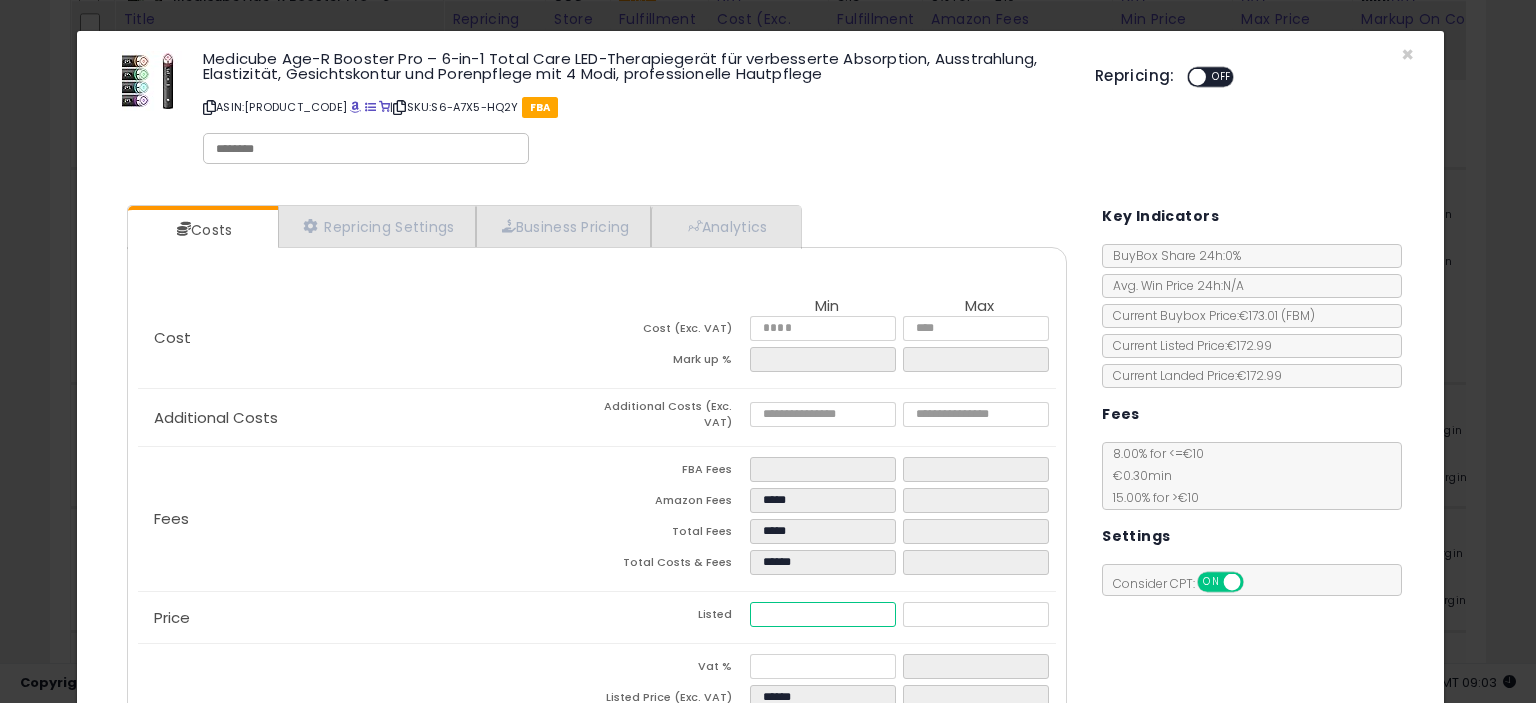 type on "**" 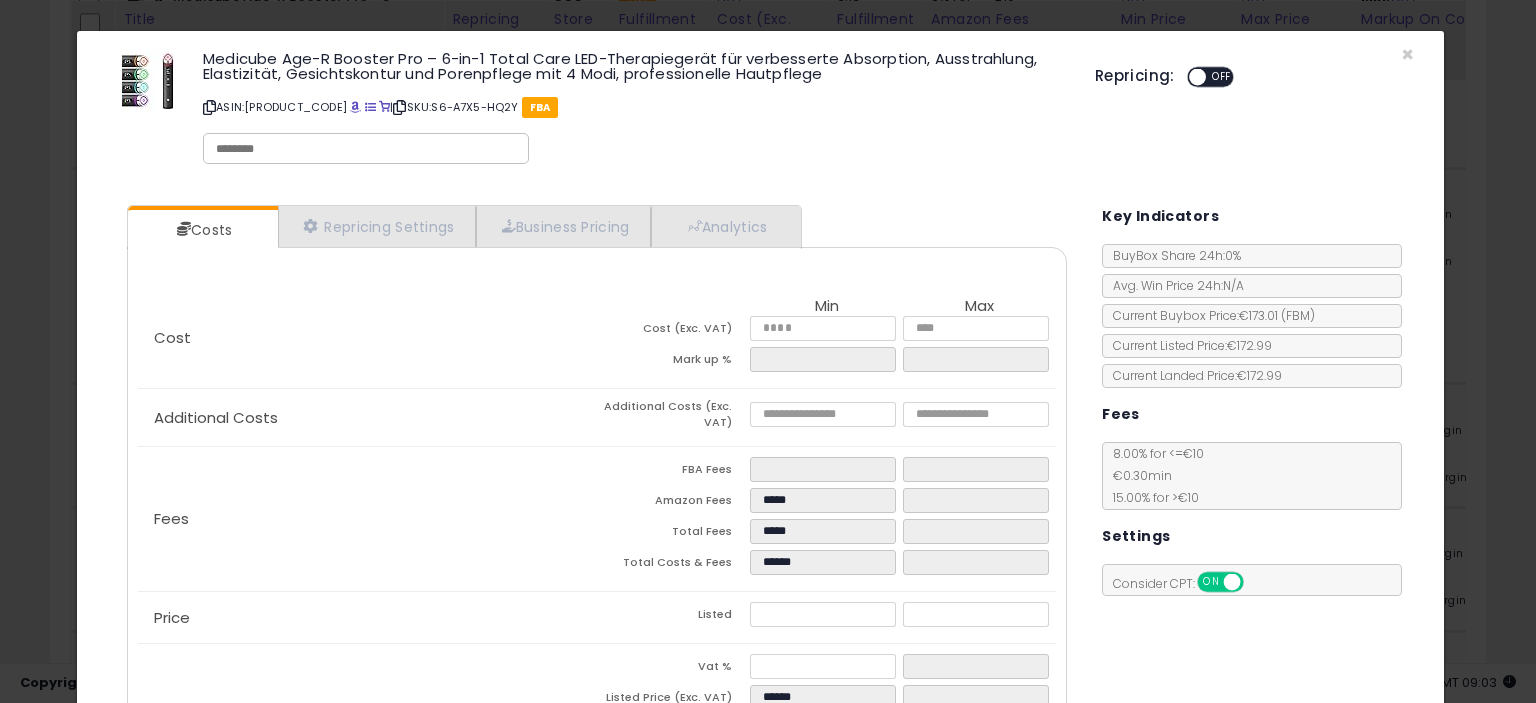 type on "******" 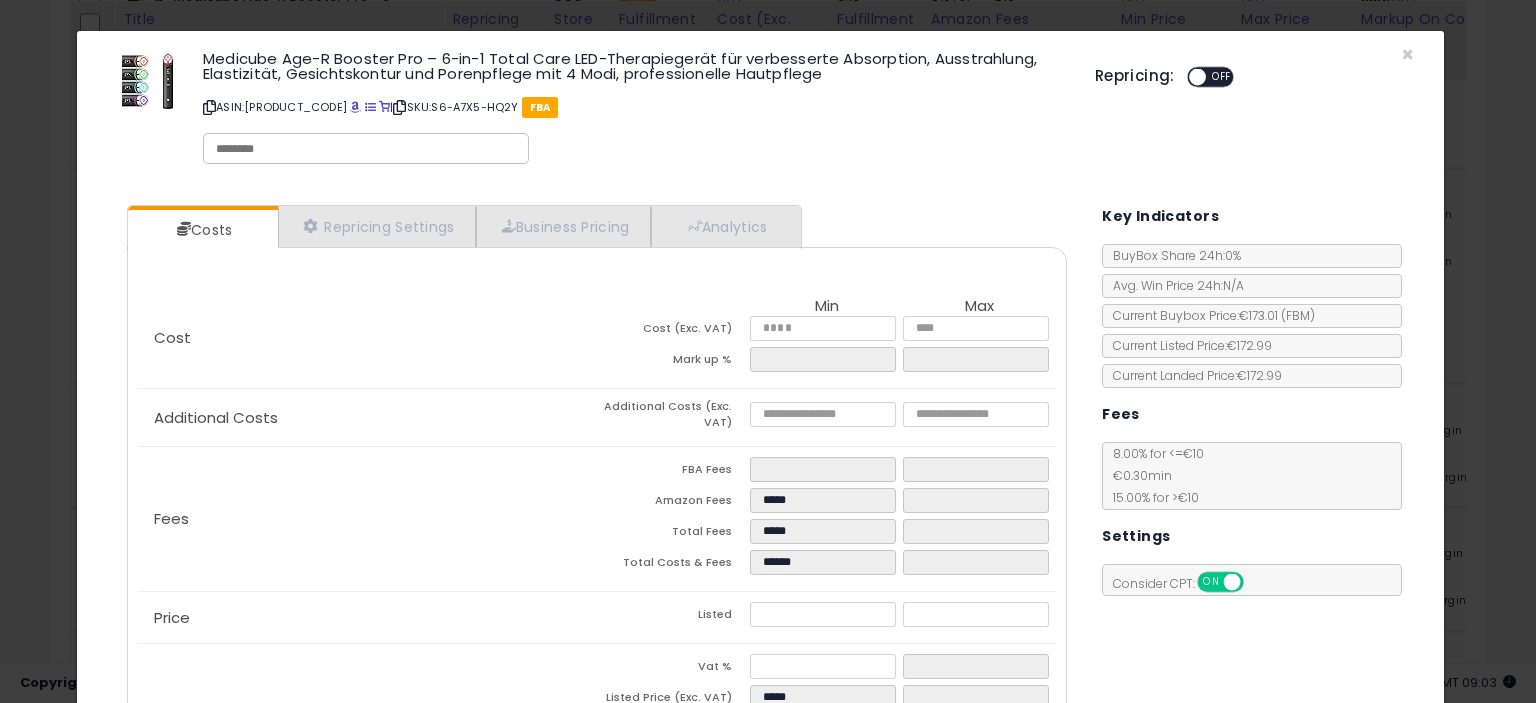 click on "Fees
FBA Fees
****
****
Amazon Fees
*****
Total Fees
*****
Total Costs & Fees
******" 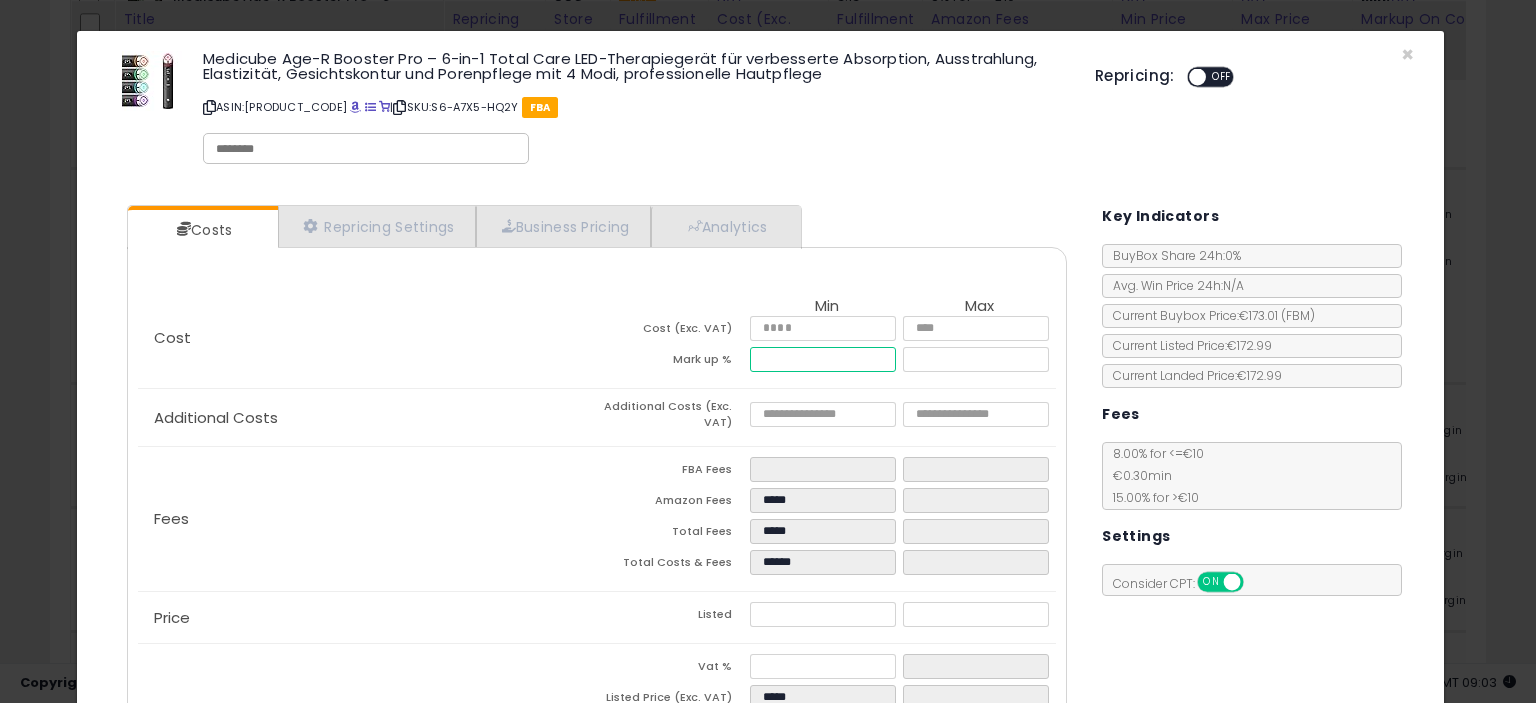 drag, startPoint x: 808, startPoint y: 359, endPoint x: 663, endPoint y: 354, distance: 145.08618 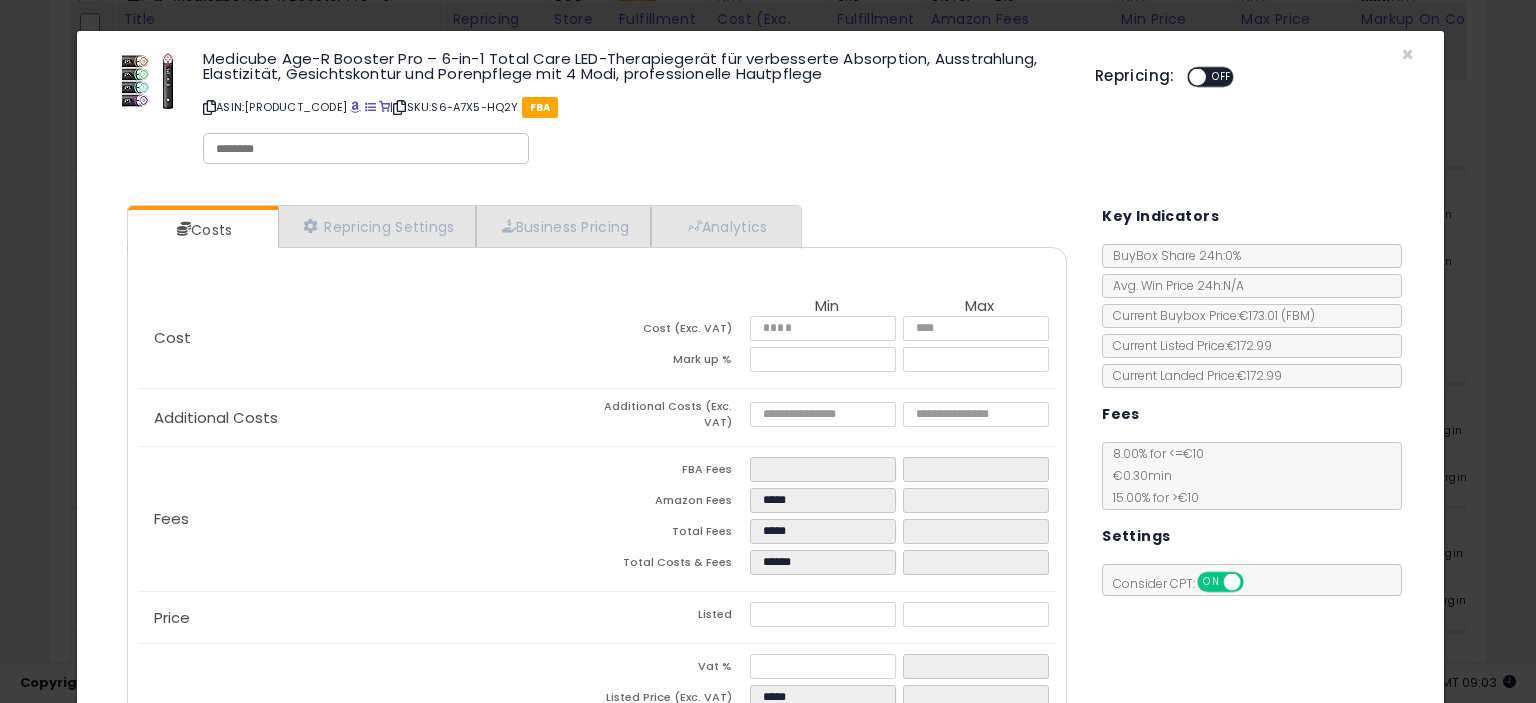 type on "*****" 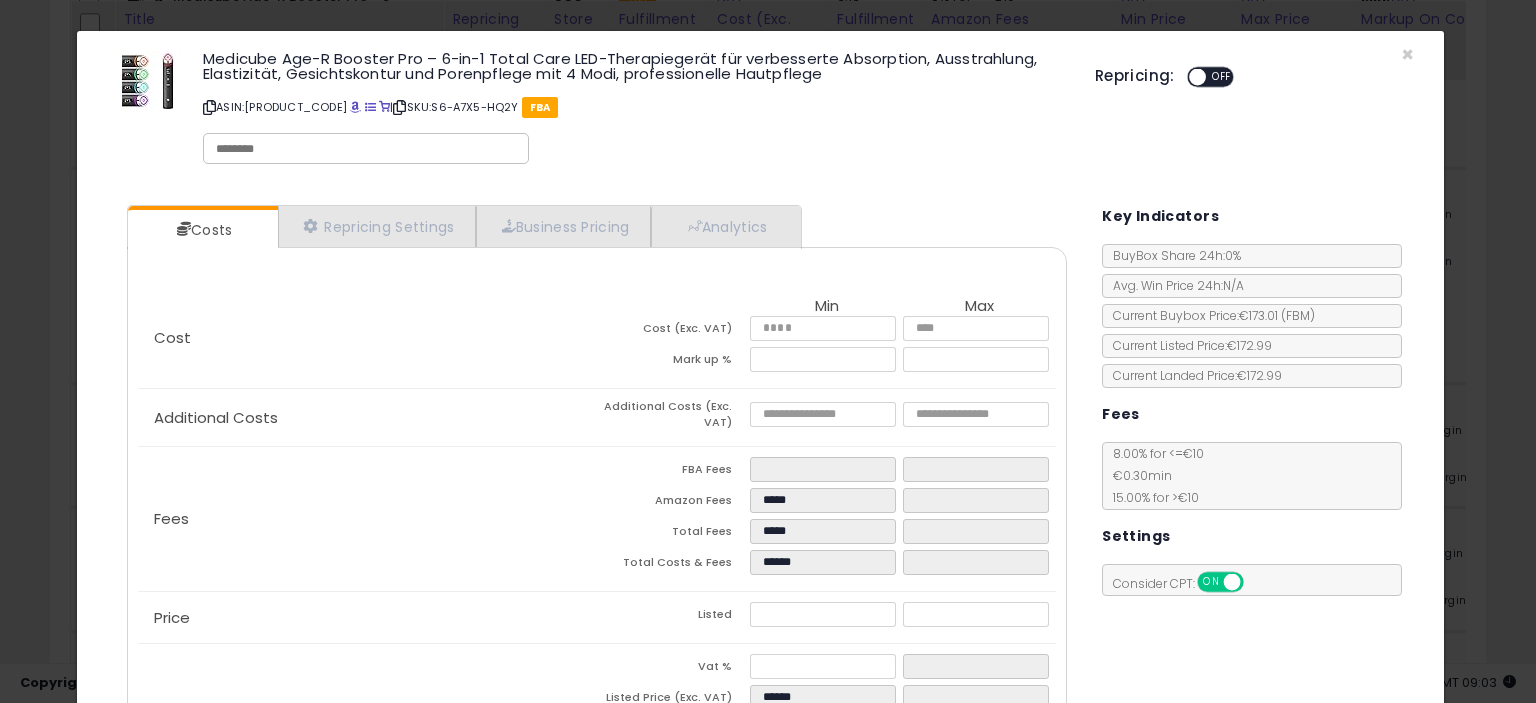click on "Fees
FBA Fees
****
****
Amazon Fees
*****
Total Fees
*****
Total Costs & Fees
******" 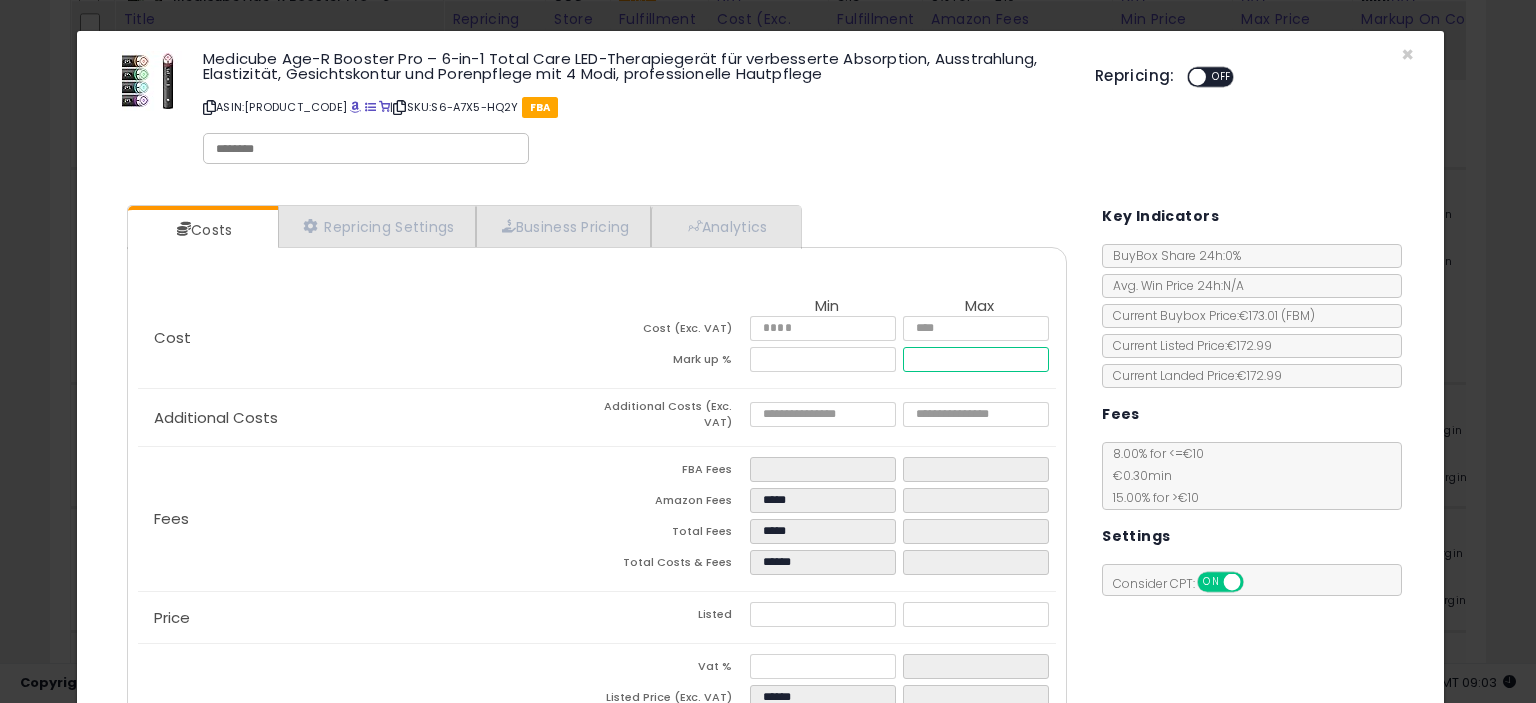 click at bounding box center (975, 359) 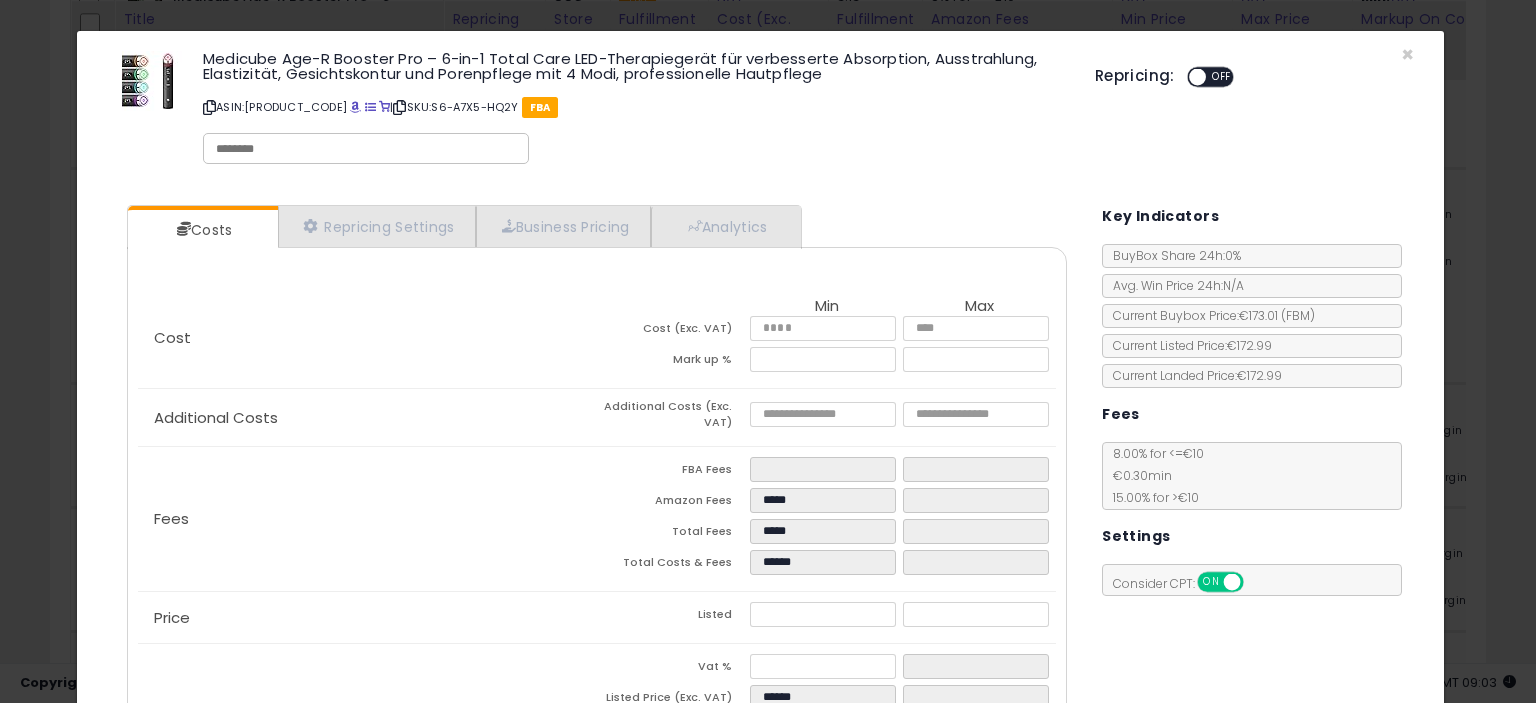 type on "*****" 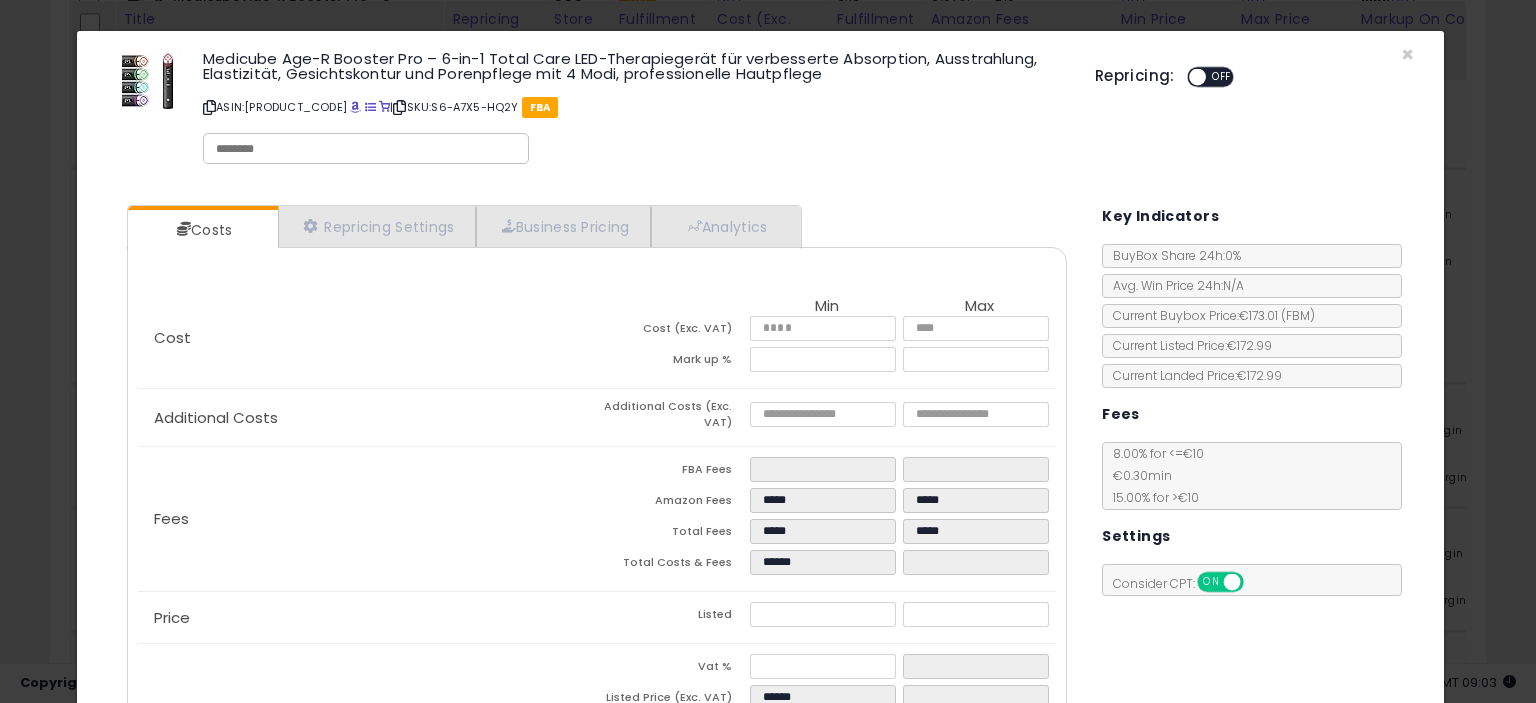 type on "******" 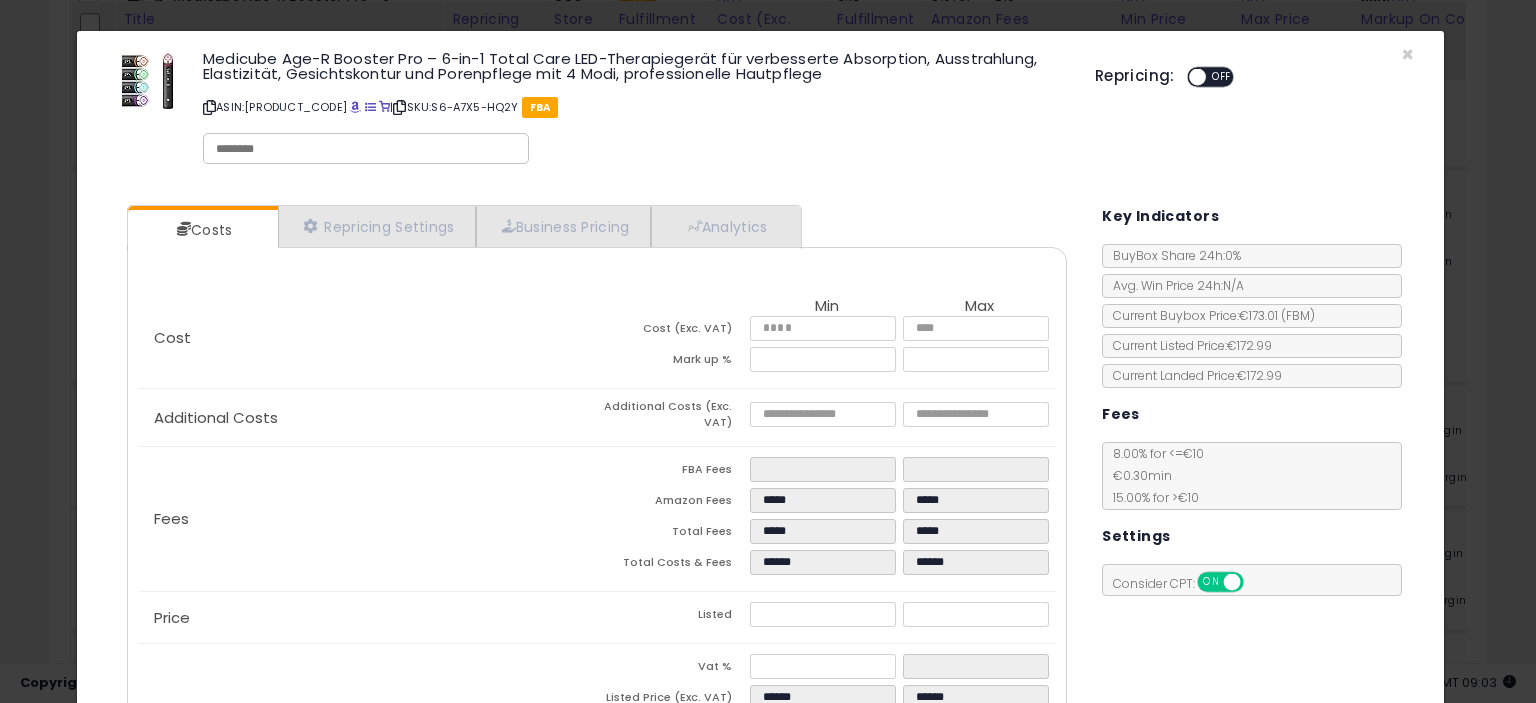 click on "Fees
FBA Fees
****
****
Amazon Fees
*****
*****
Total Fees
*****
*****
Total Costs & Fees
******
******" 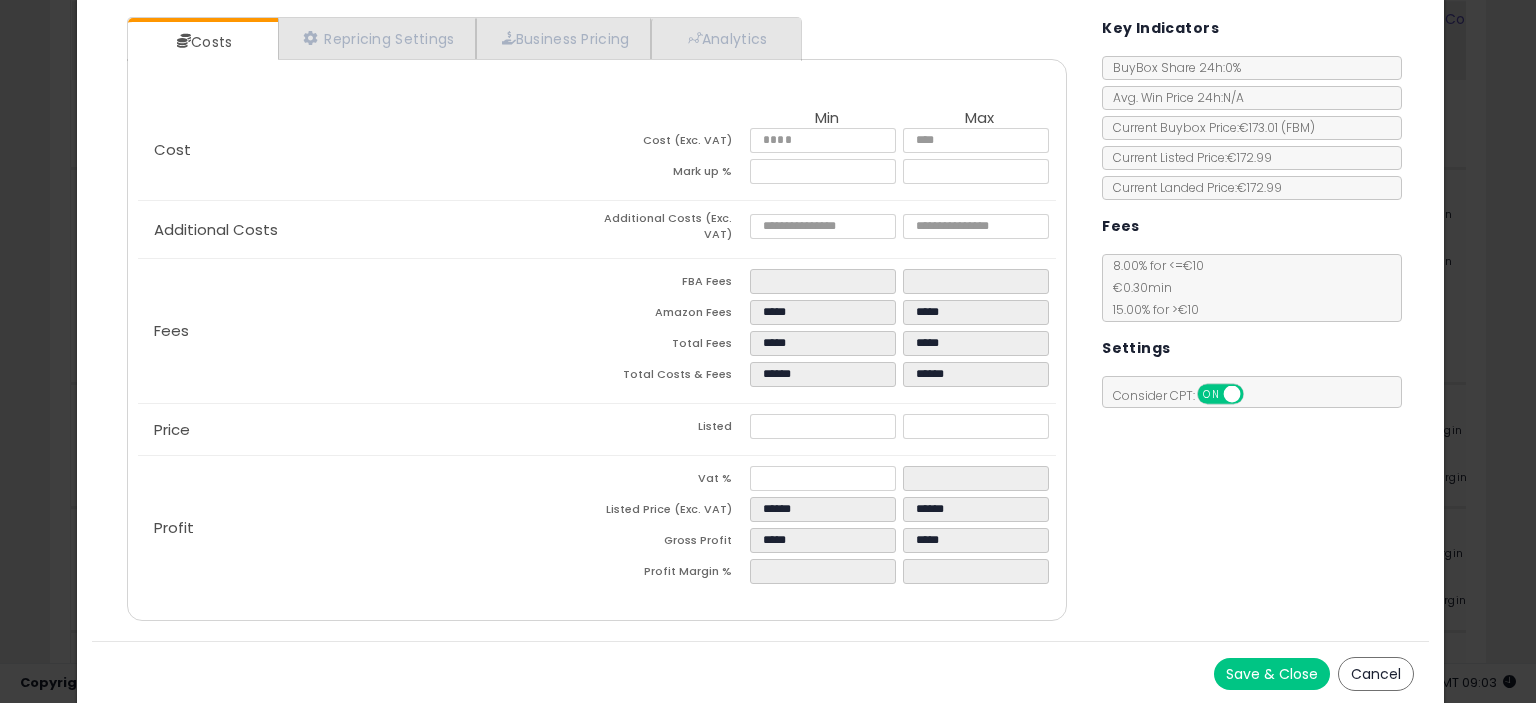 scroll, scrollTop: 0, scrollLeft: 0, axis: both 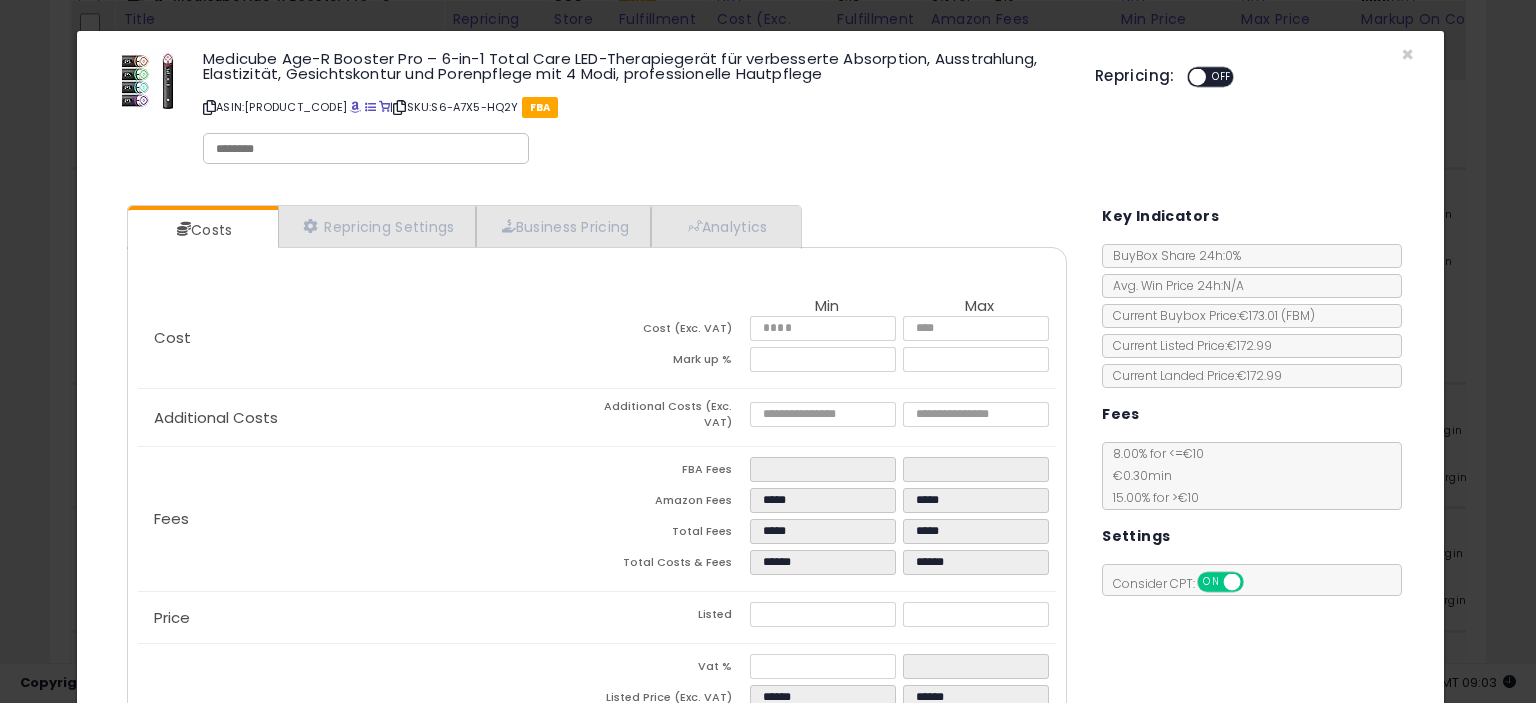 click on "OFF" at bounding box center (1222, 77) 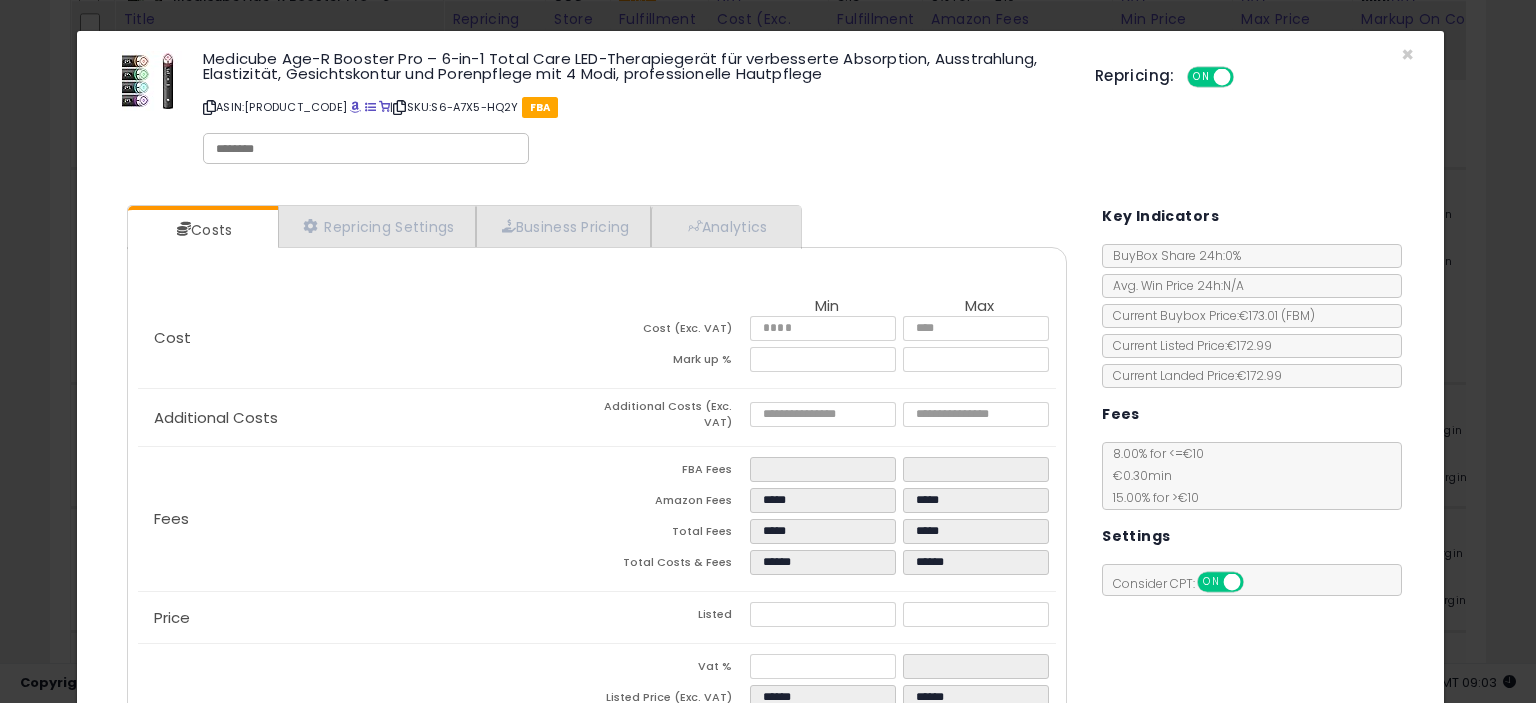 scroll, scrollTop: 188, scrollLeft: 0, axis: vertical 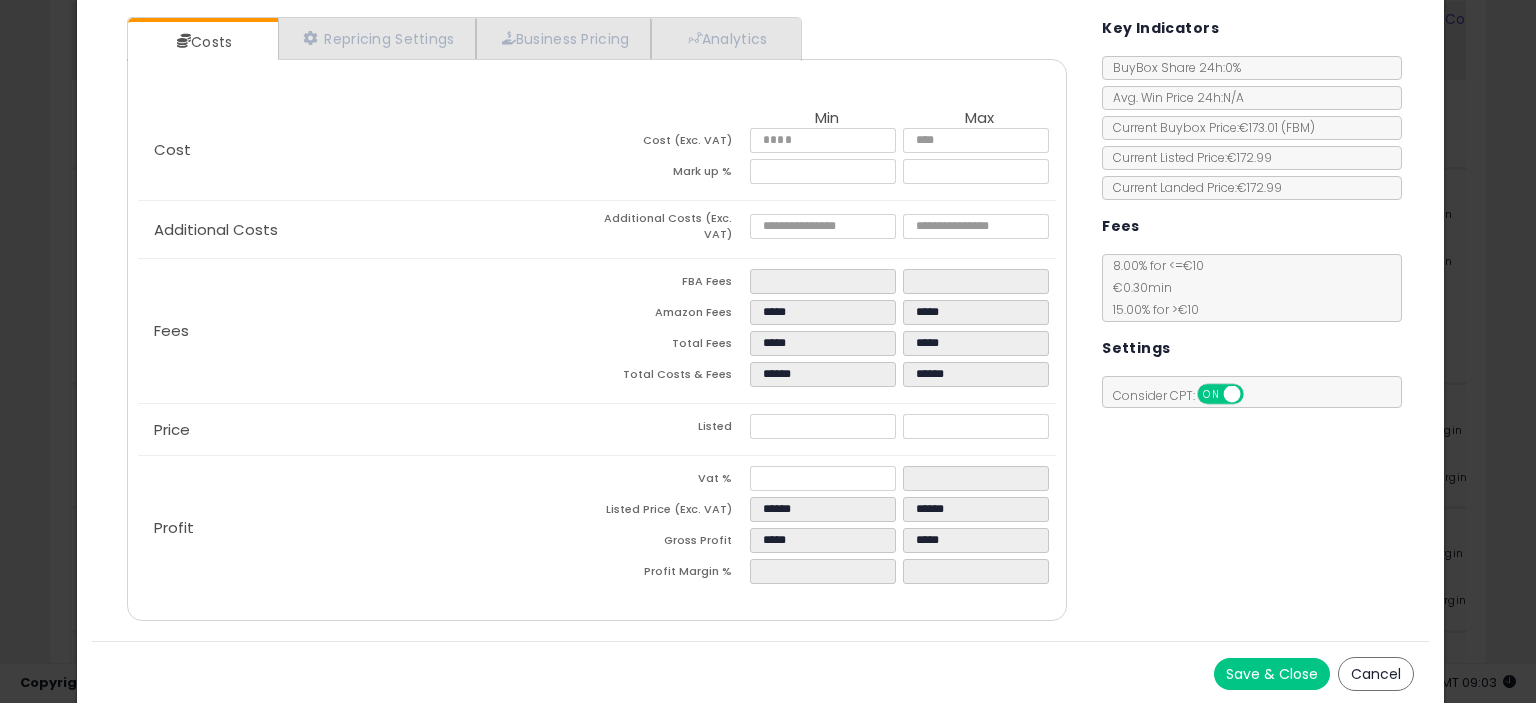 click on "Save & Close" at bounding box center [1272, 674] 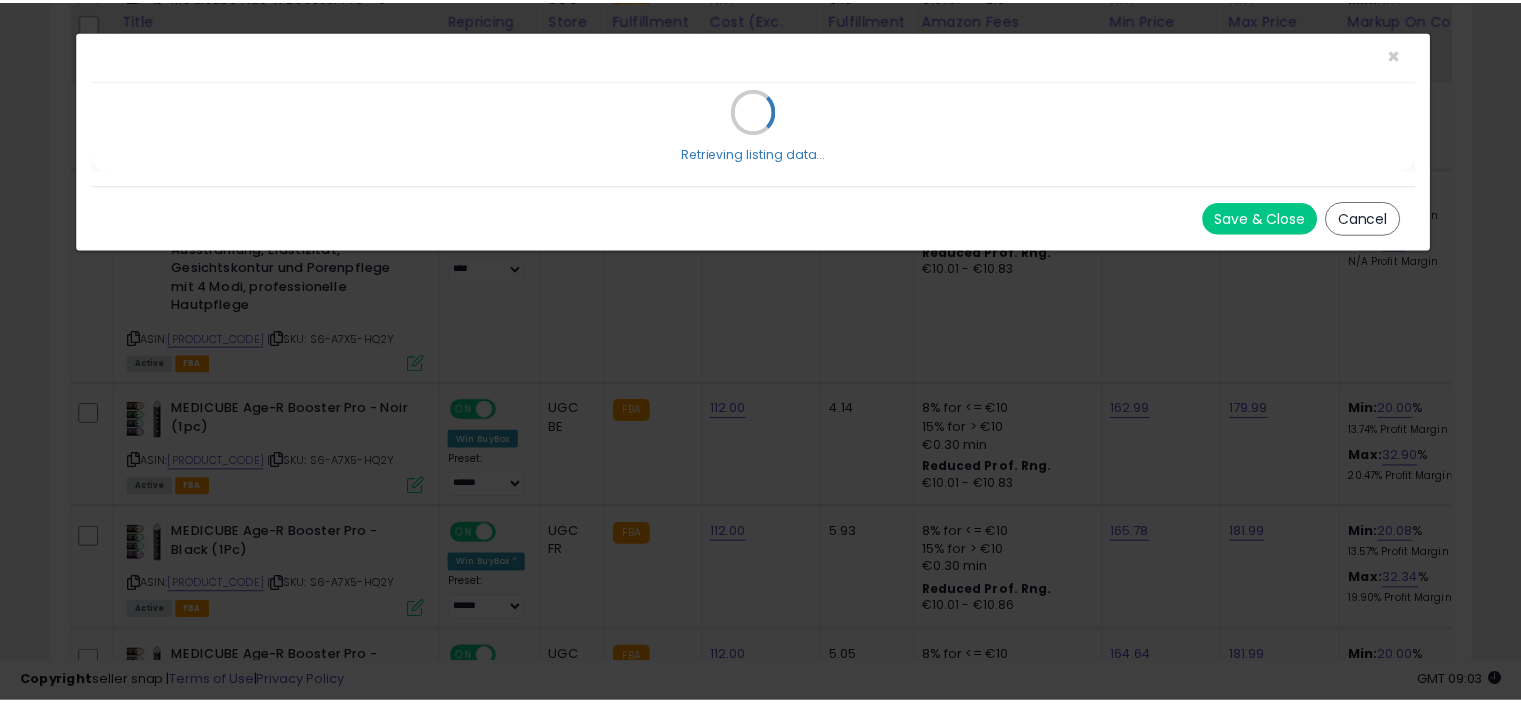 scroll, scrollTop: 0, scrollLeft: 0, axis: both 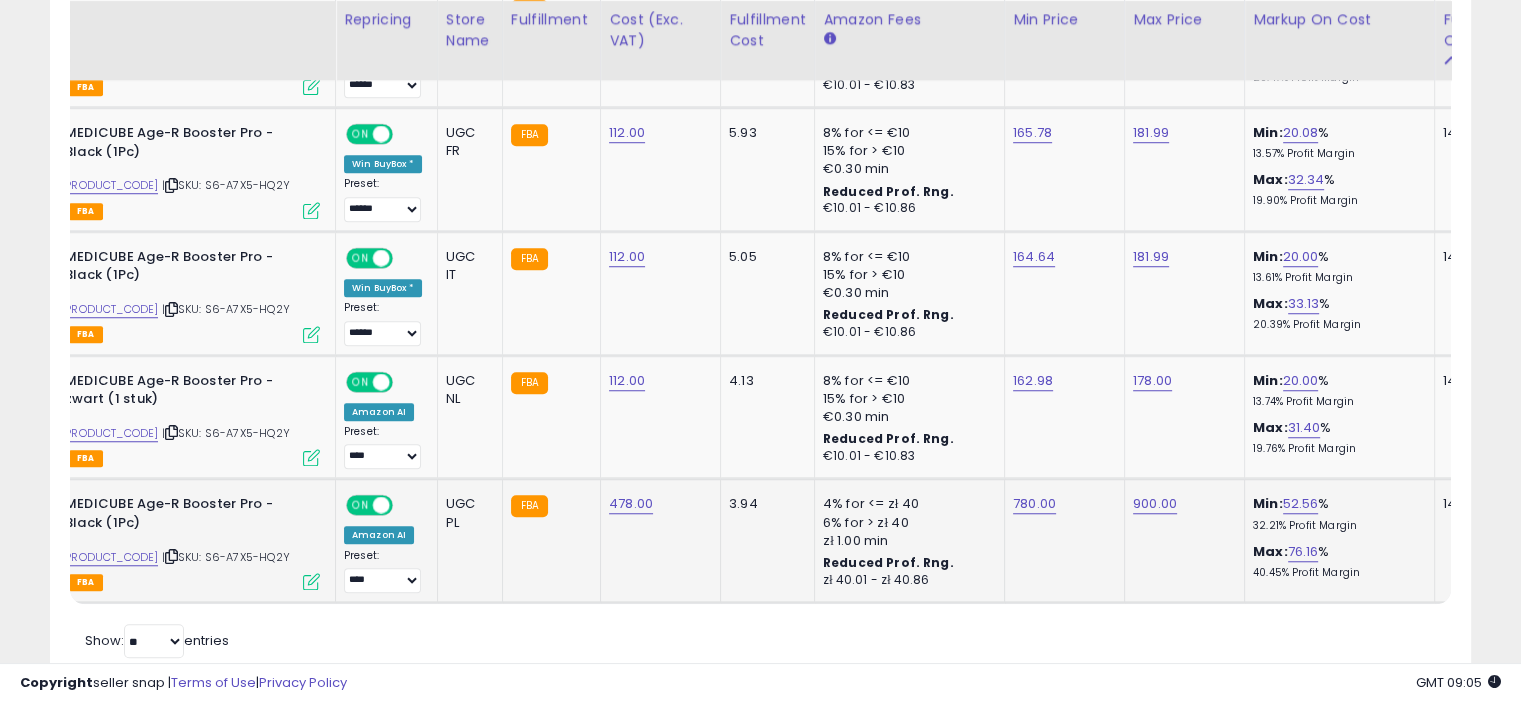 click on "Active FBA" at bounding box center (170, 581) 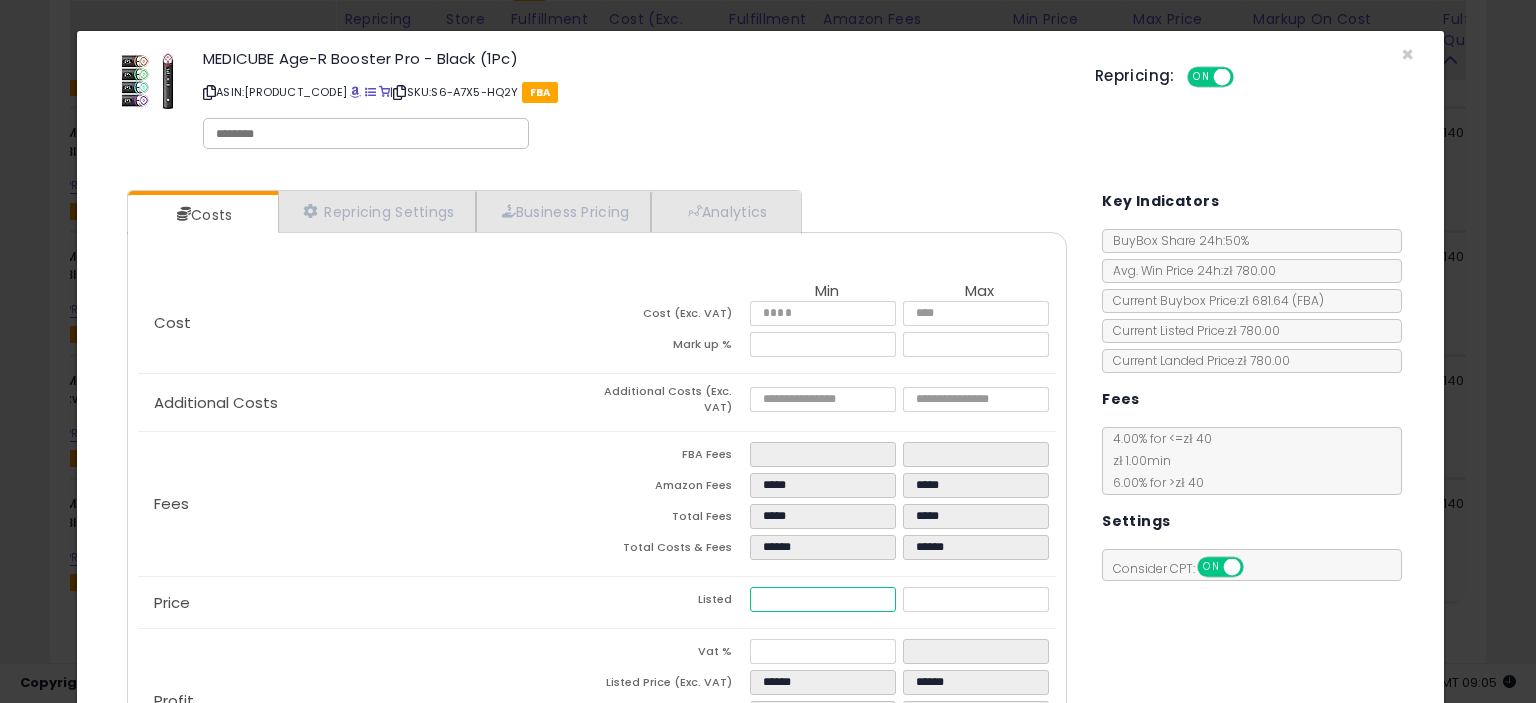 drag, startPoint x: 761, startPoint y: 600, endPoint x: 743, endPoint y: 606, distance: 18.973665 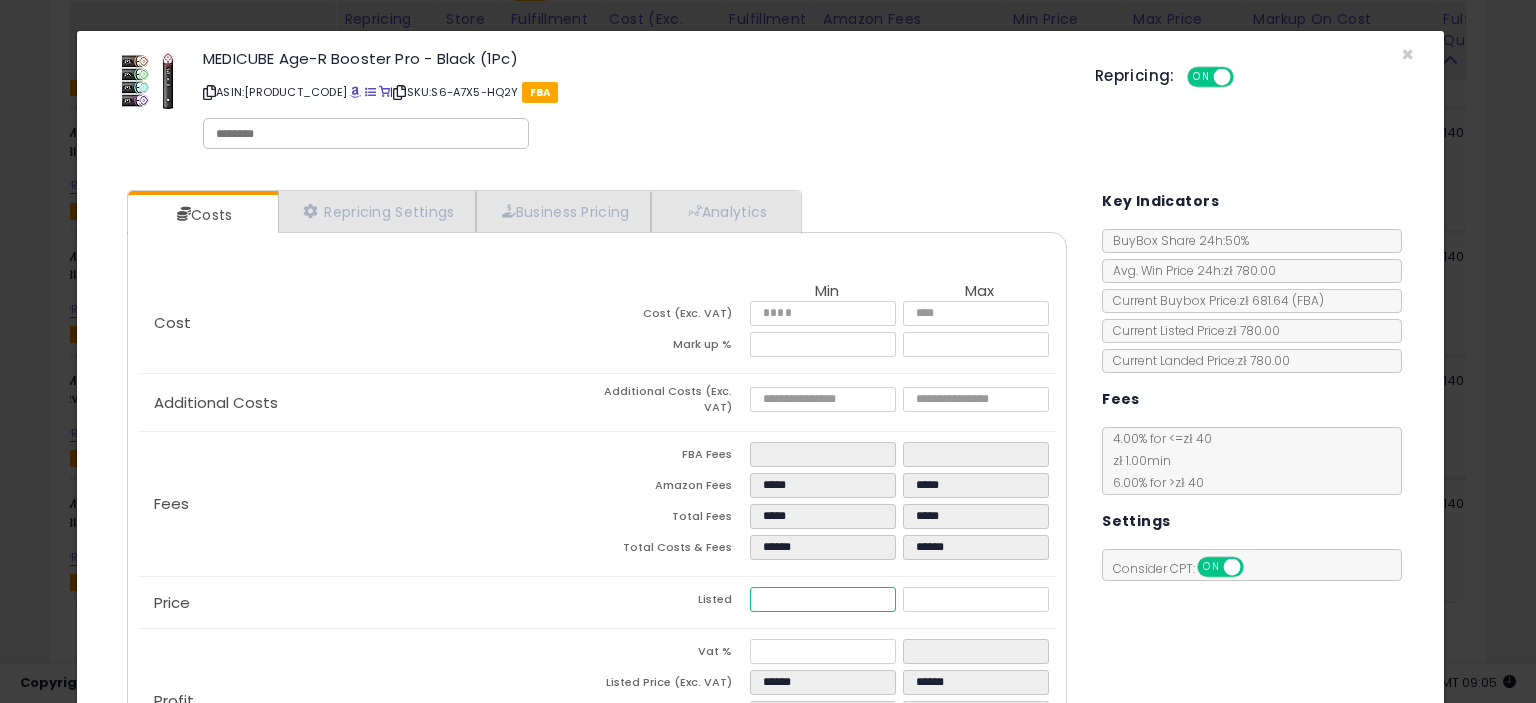 type on "******" 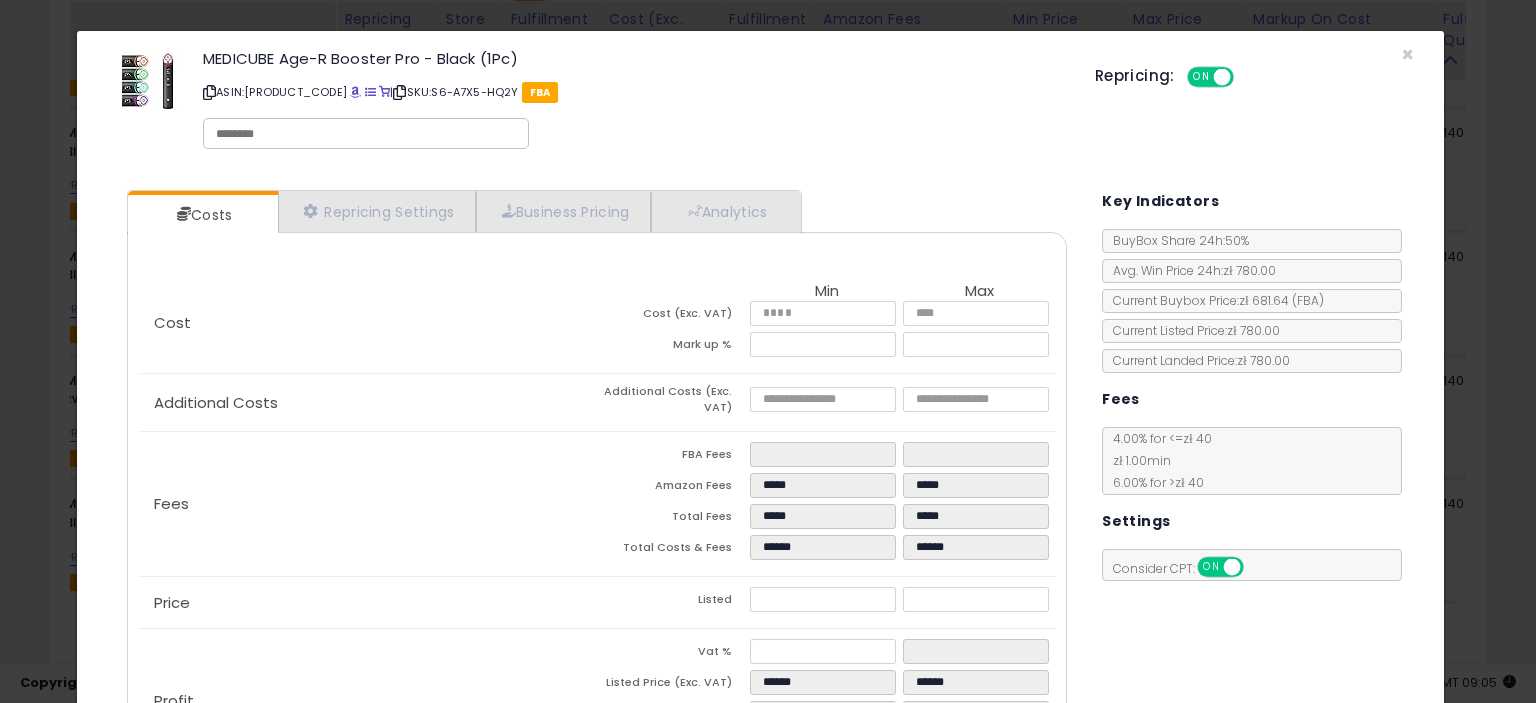 type on "*****" 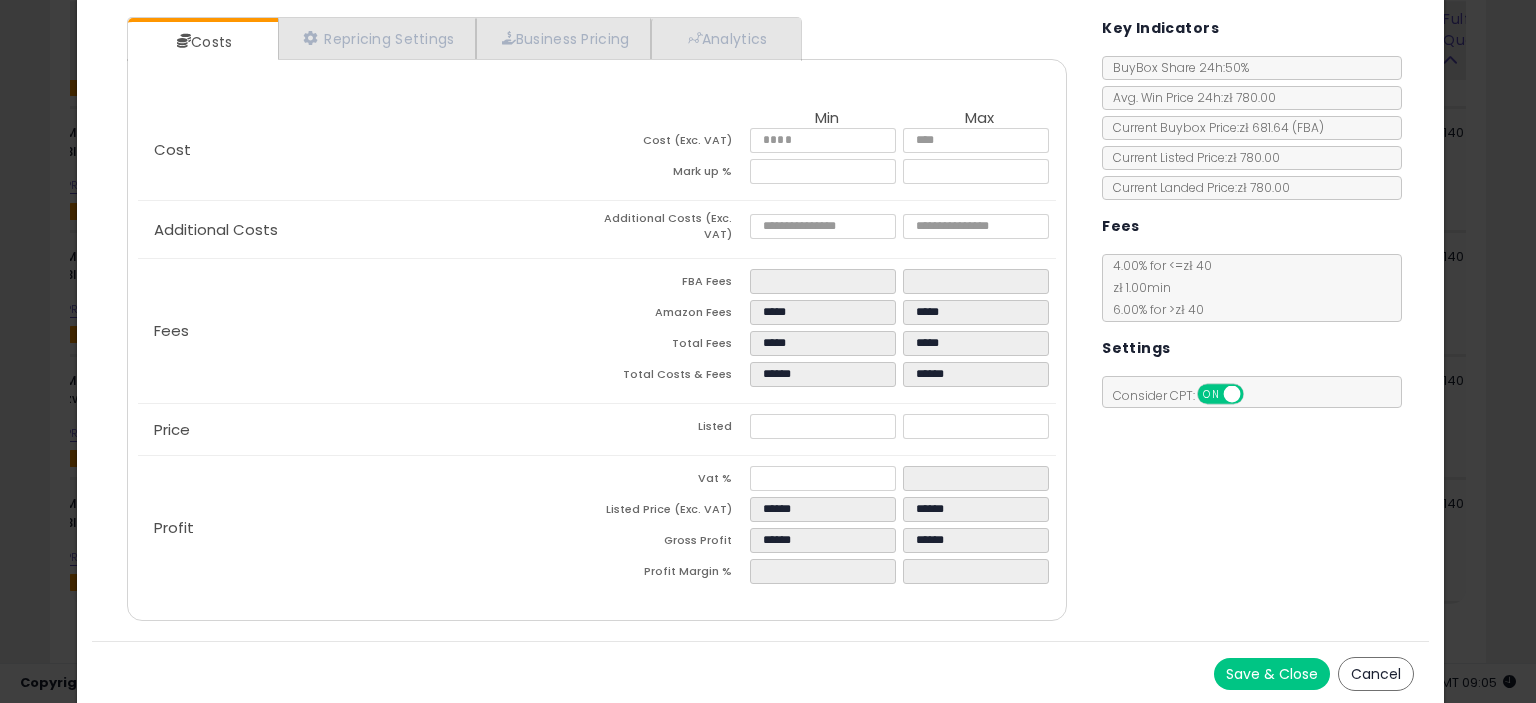 click on "Save & Close" at bounding box center (1272, 674) 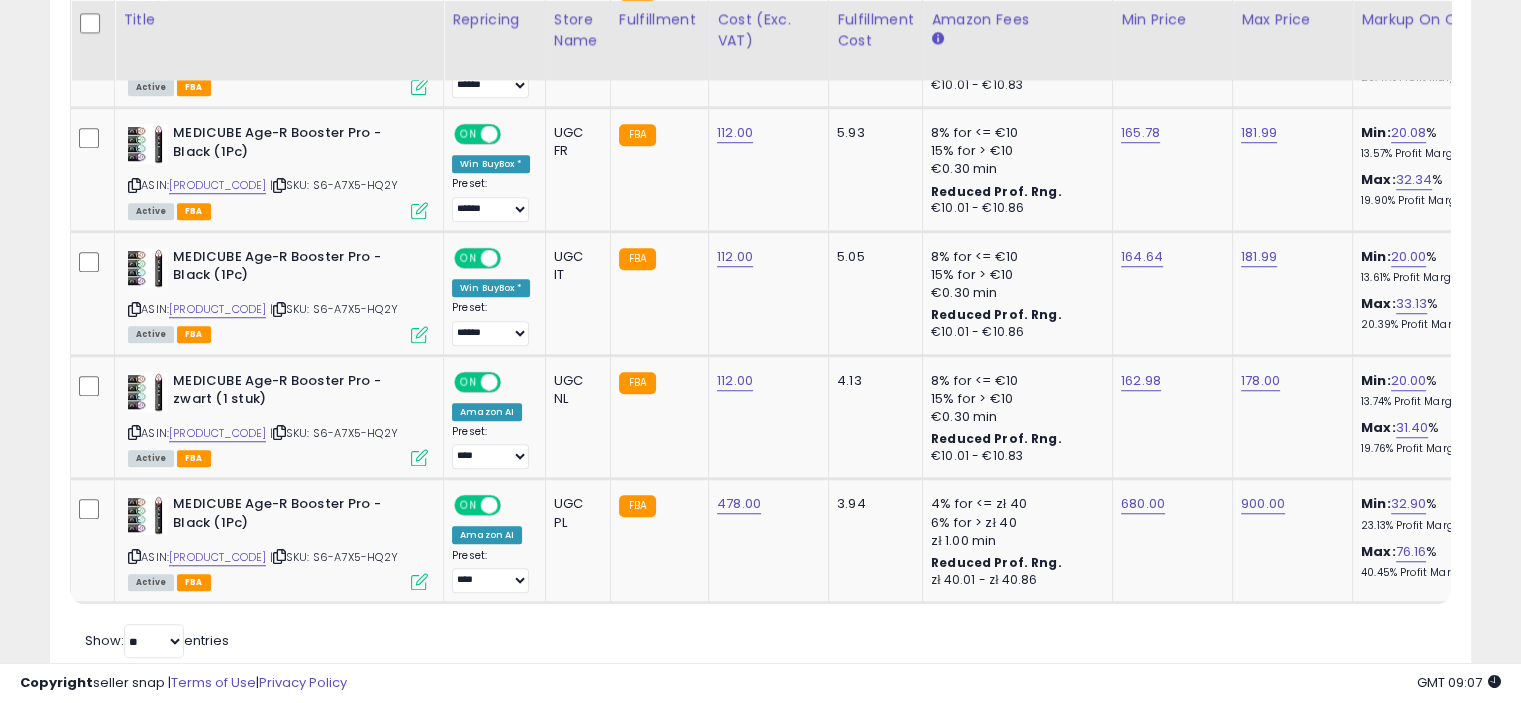 scroll, scrollTop: 0, scrollLeft: 8, axis: horizontal 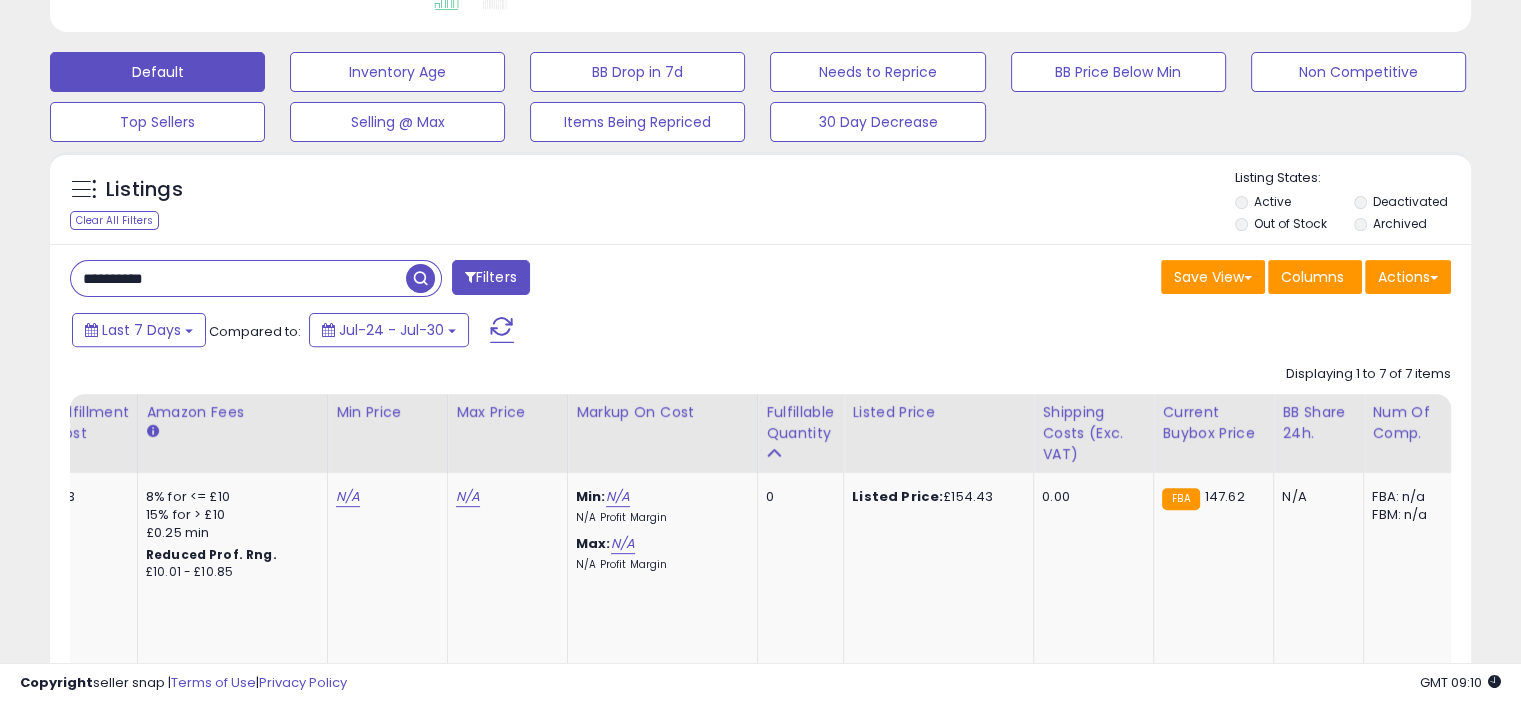 click on "**********" at bounding box center [238, 278] 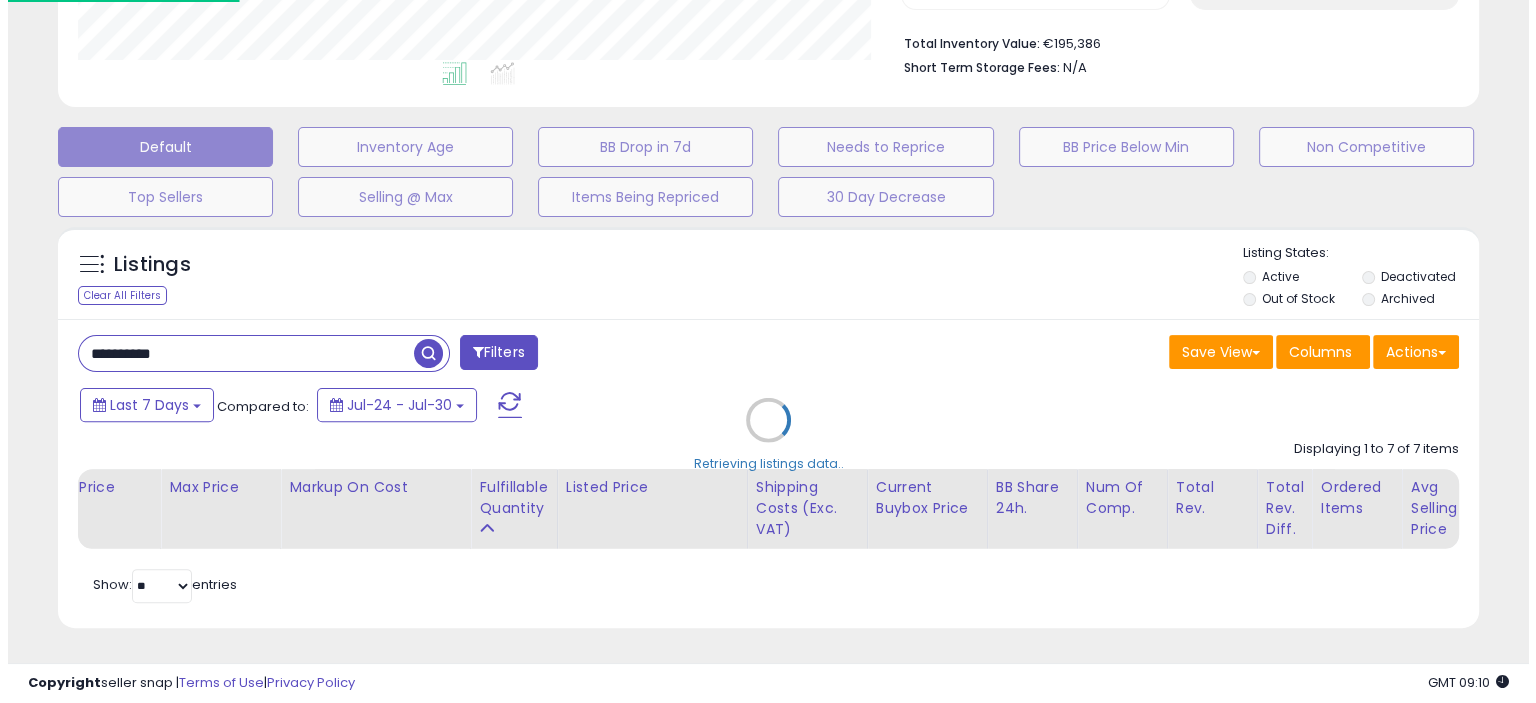 scroll, scrollTop: 565, scrollLeft: 0, axis: vertical 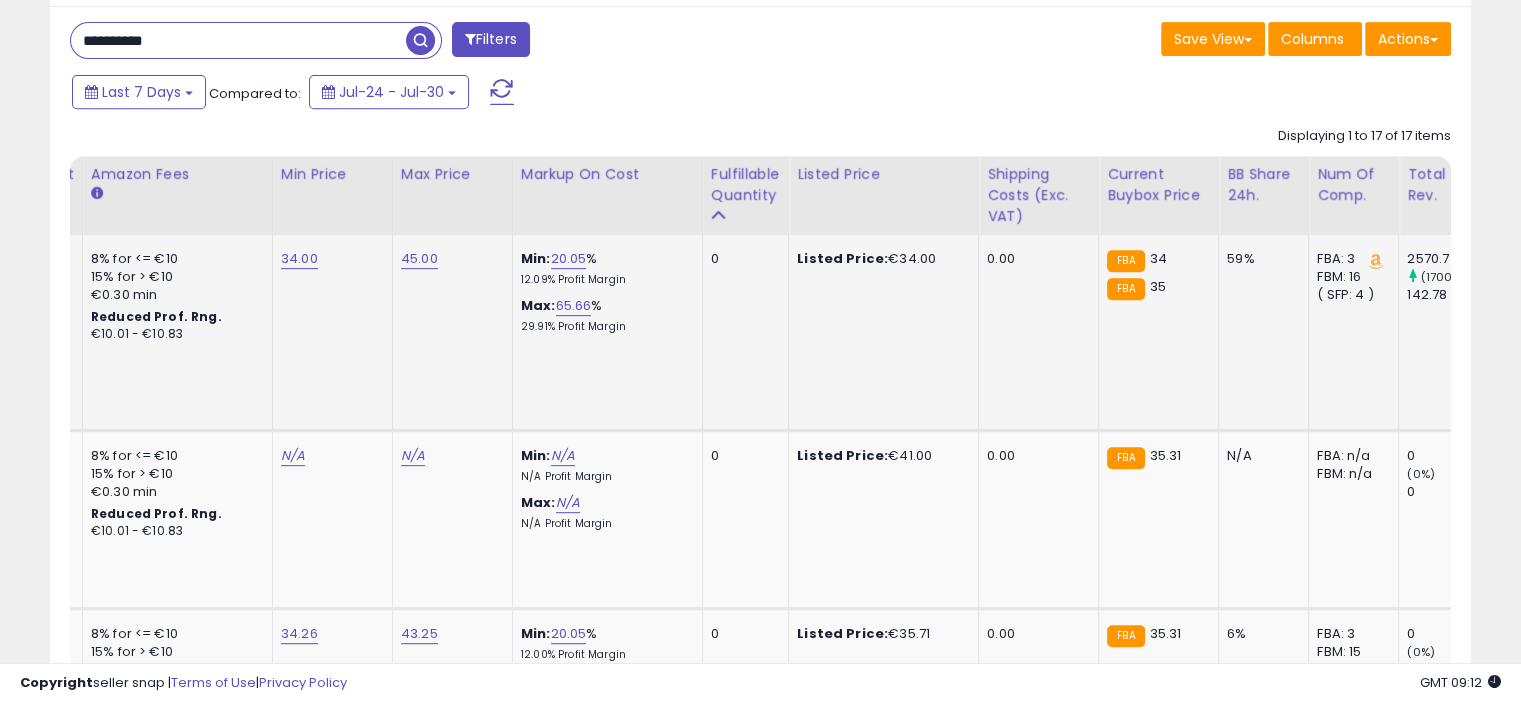 click on "0.00" 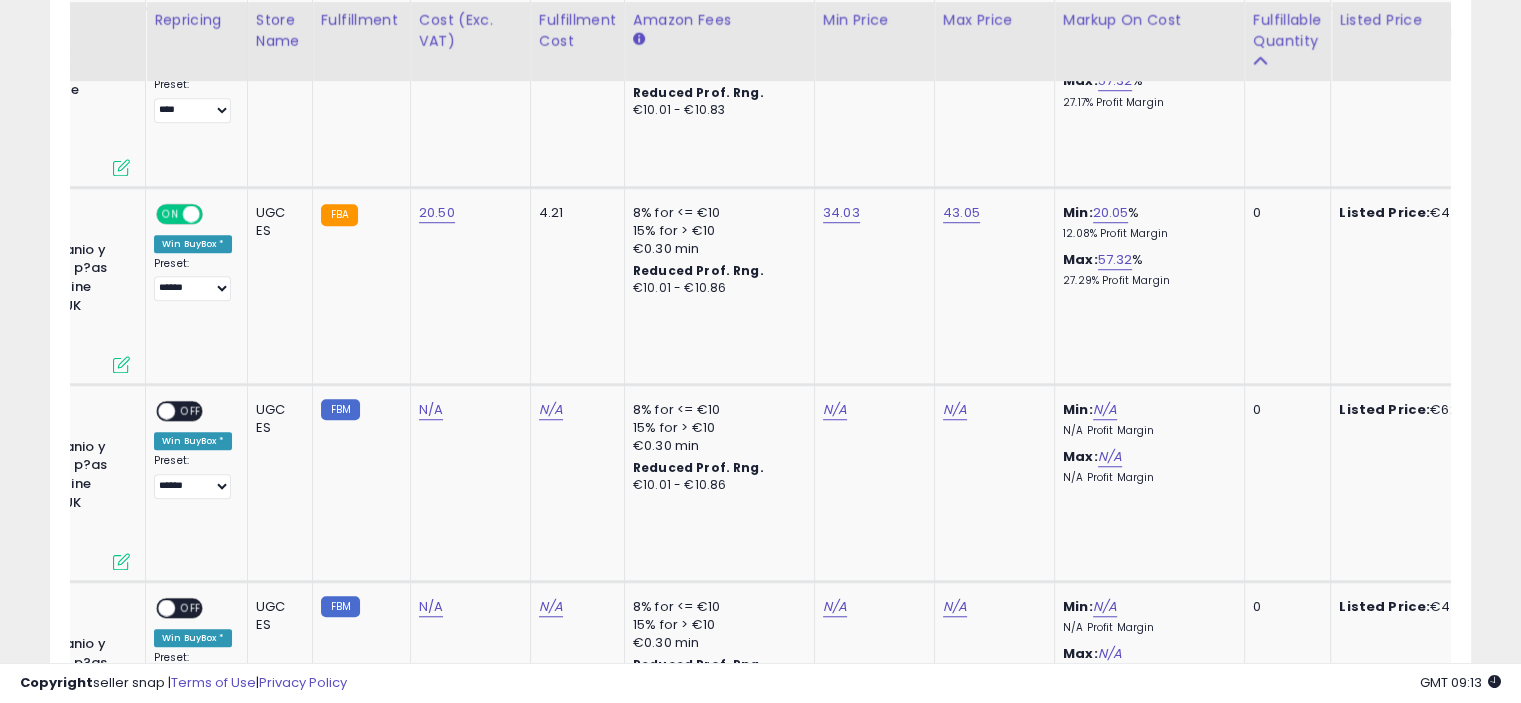 scroll, scrollTop: 0, scrollLeft: 323, axis: horizontal 